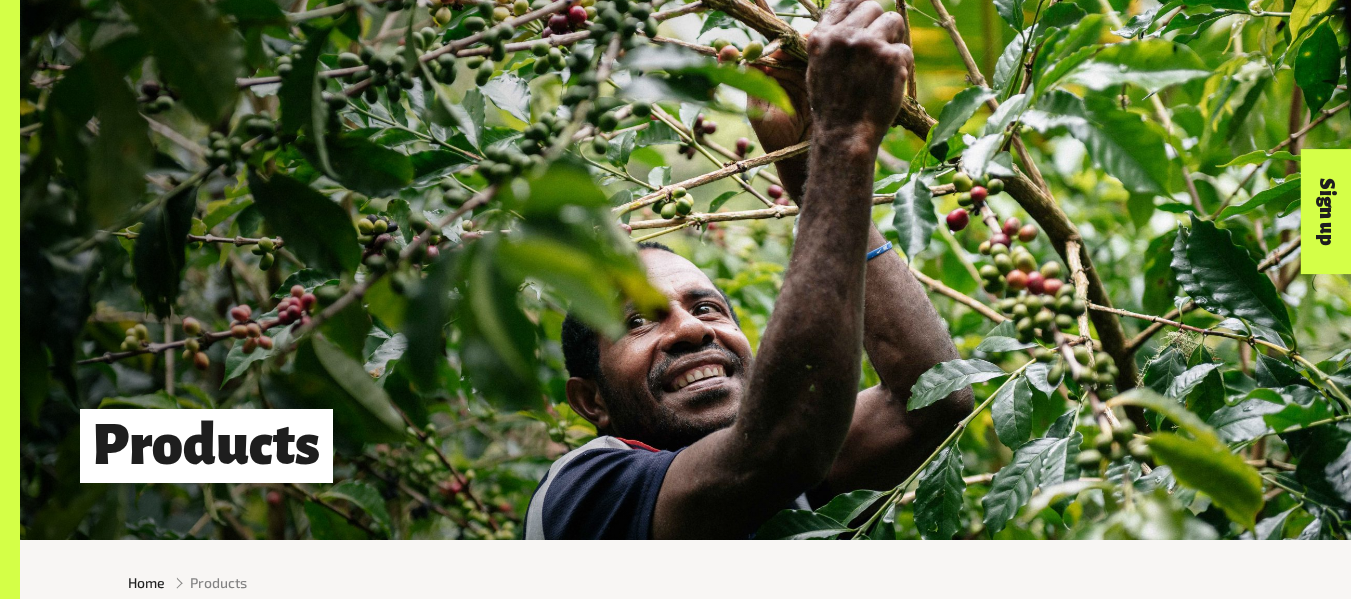 scroll, scrollTop: 523, scrollLeft: 0, axis: vertical 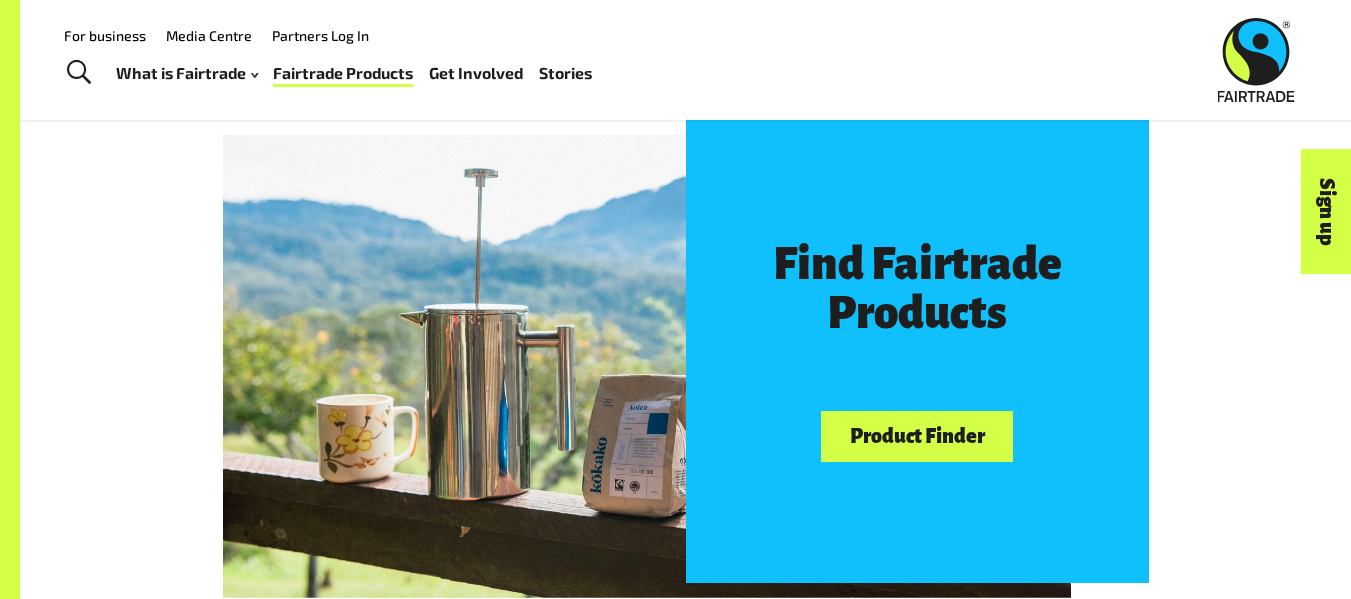 click on "Product Finder" at bounding box center (917, 436) 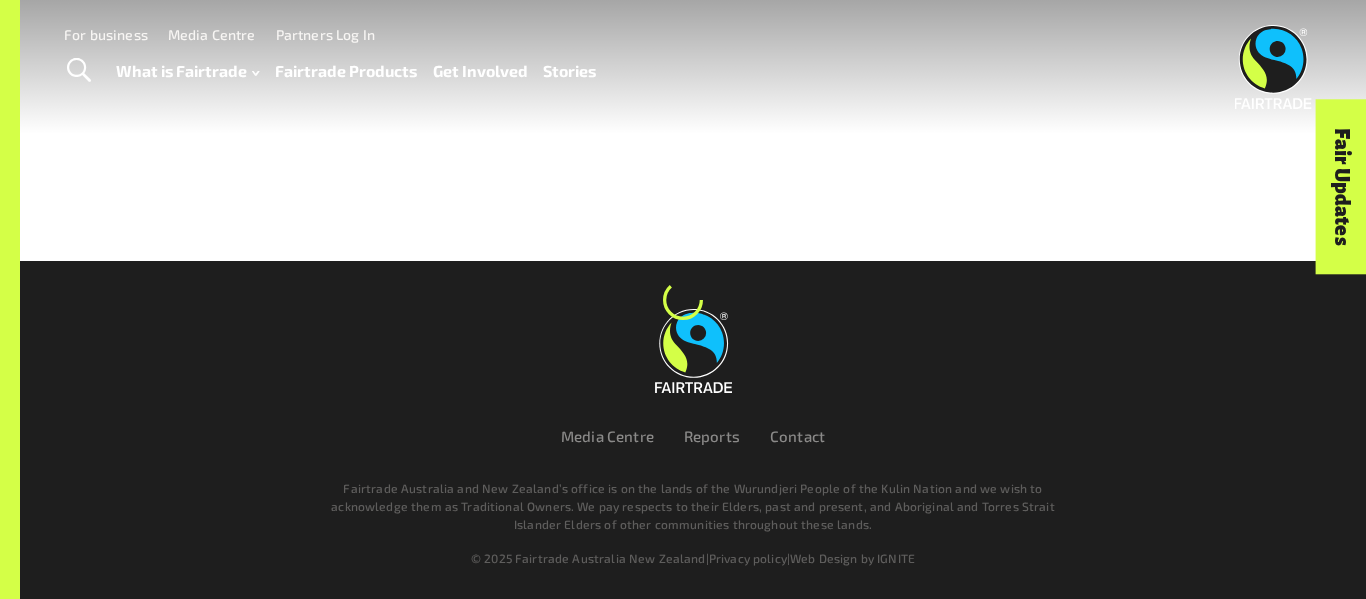scroll, scrollTop: 0, scrollLeft: 0, axis: both 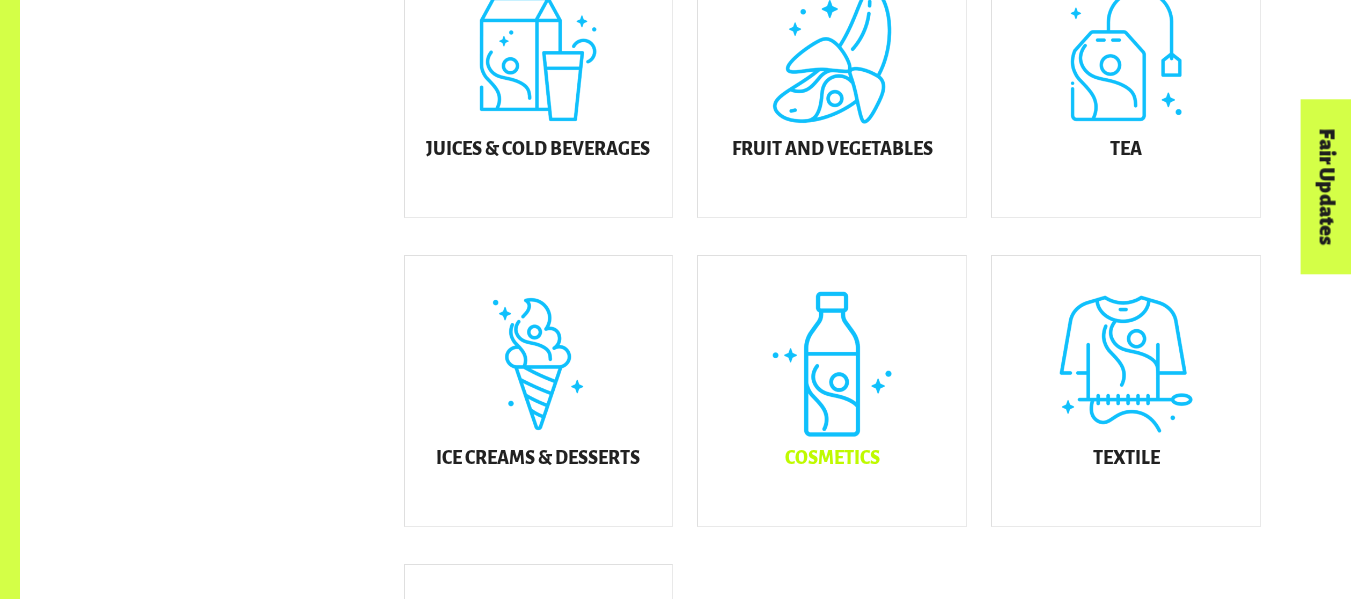 click on "Cosmetics" at bounding box center [832, 391] 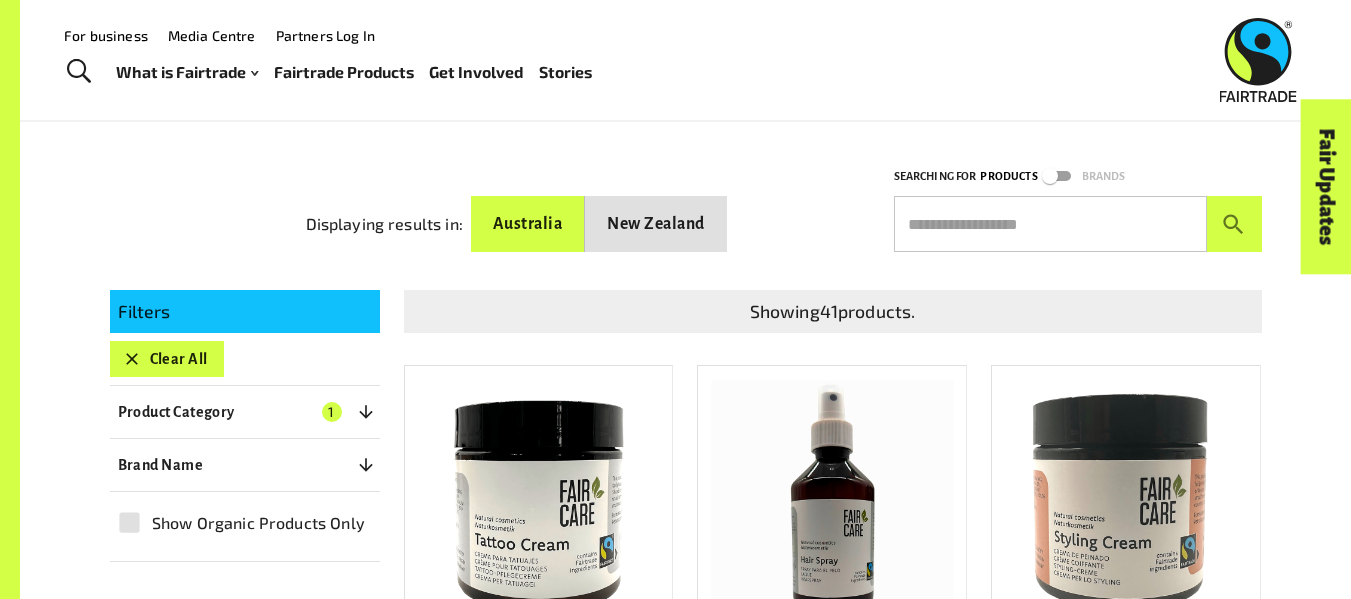 scroll, scrollTop: 213, scrollLeft: 0, axis: vertical 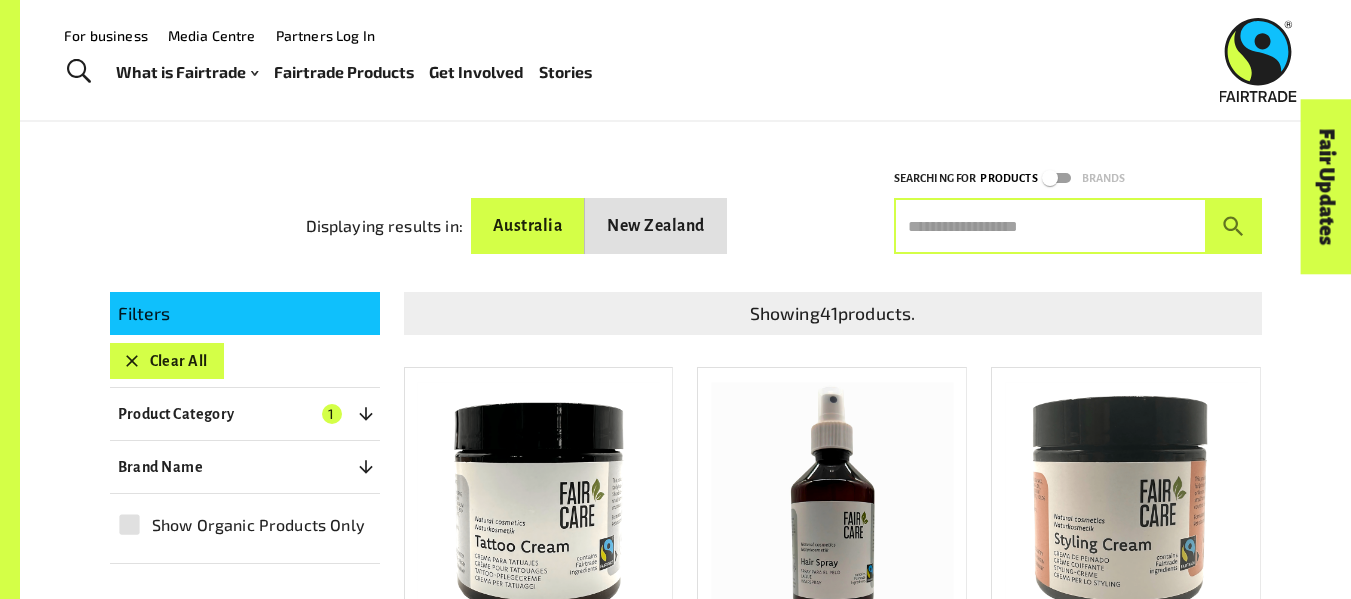 click at bounding box center [1050, 226] 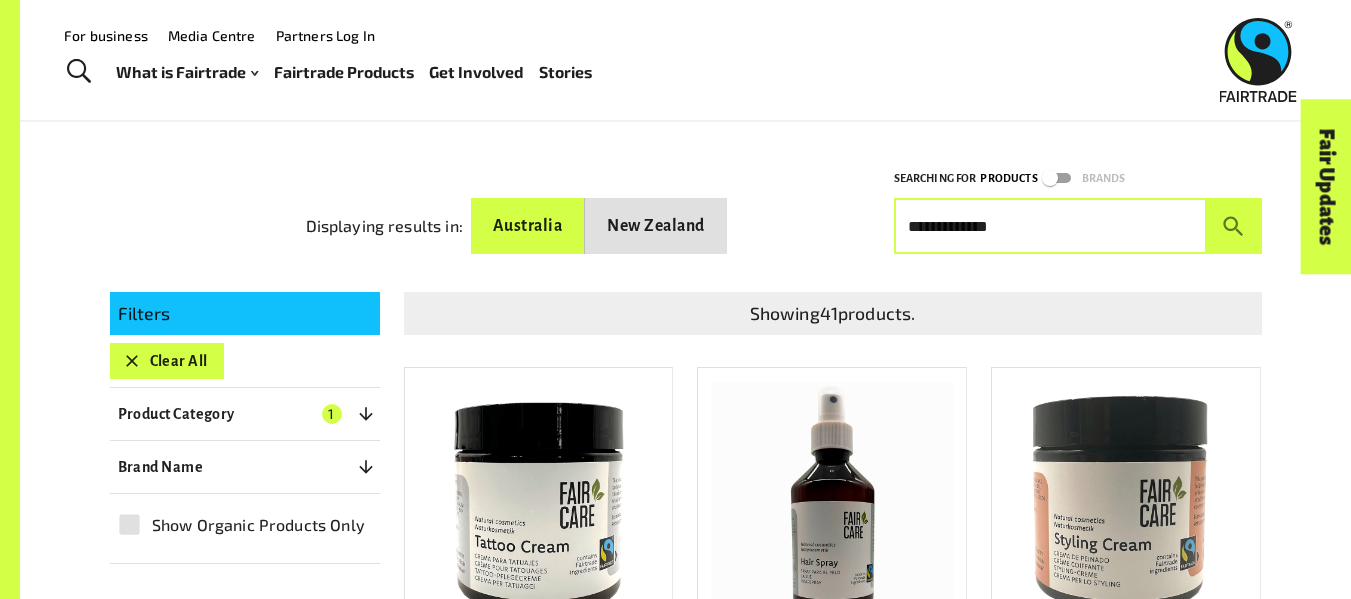 type on "**********" 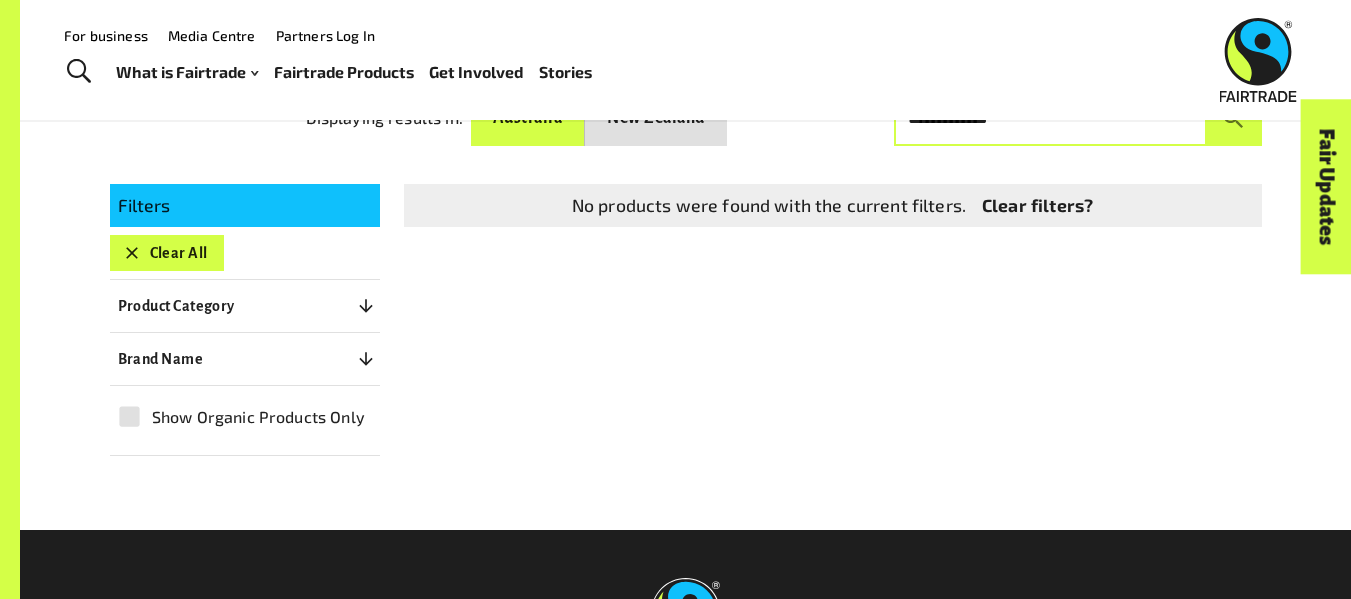 scroll, scrollTop: 322, scrollLeft: 0, axis: vertical 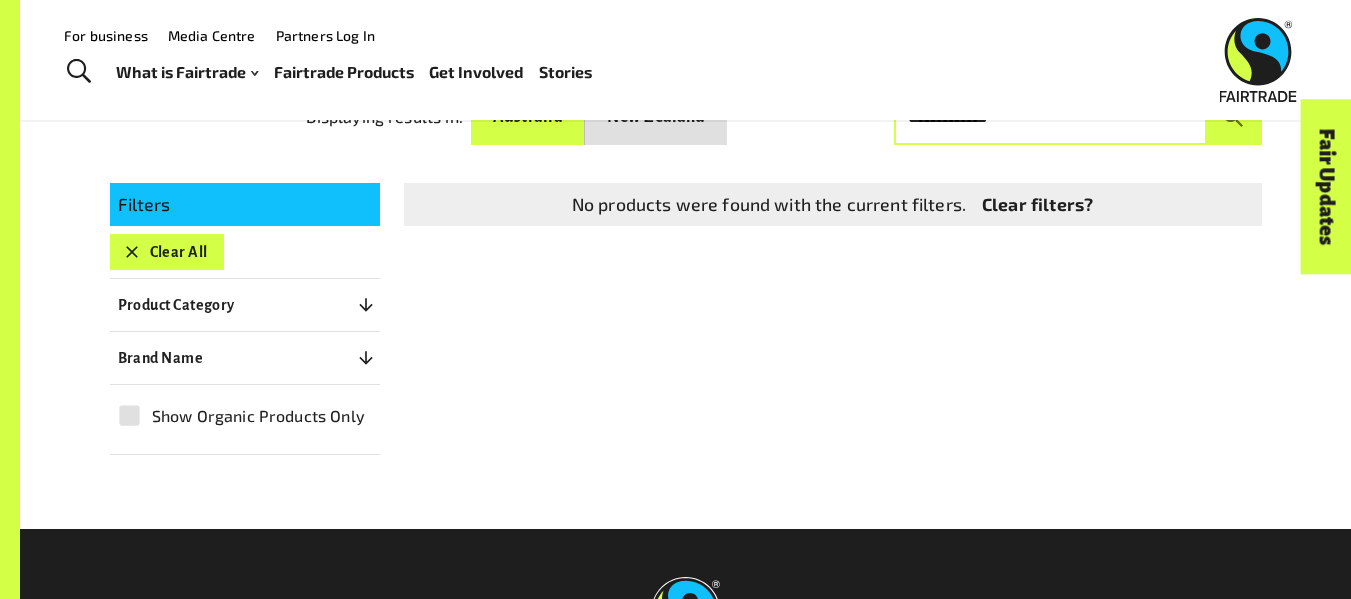 click on "**********" at bounding box center [1050, 117] 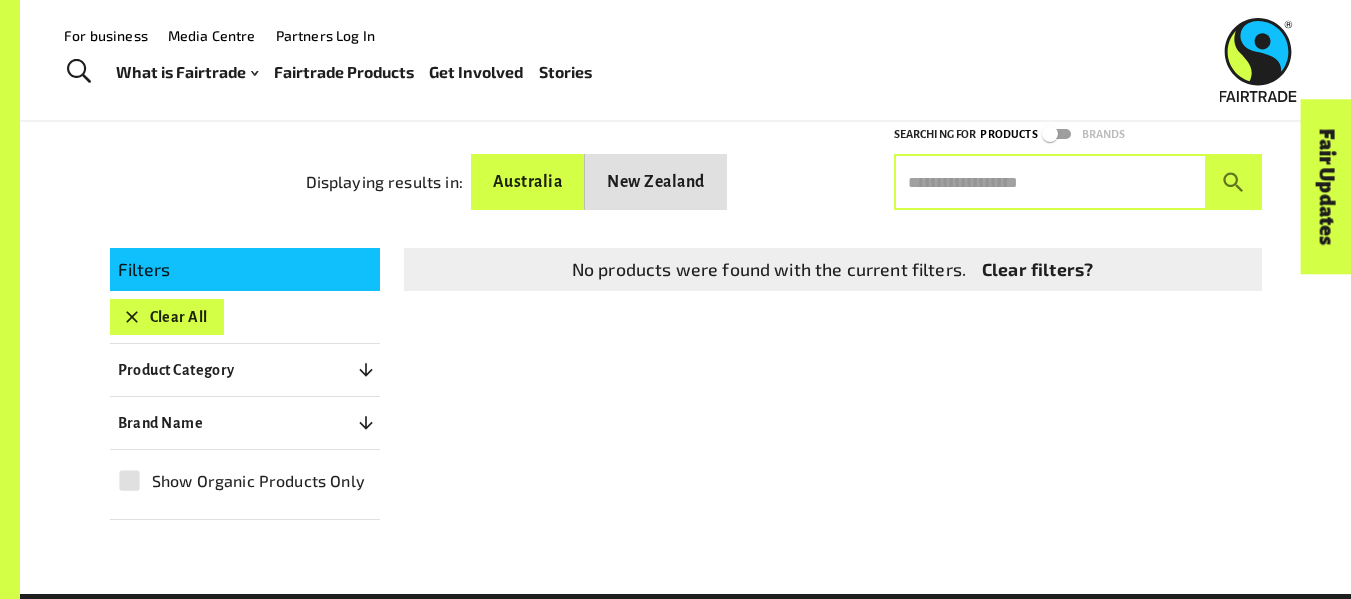 scroll, scrollTop: 254, scrollLeft: 0, axis: vertical 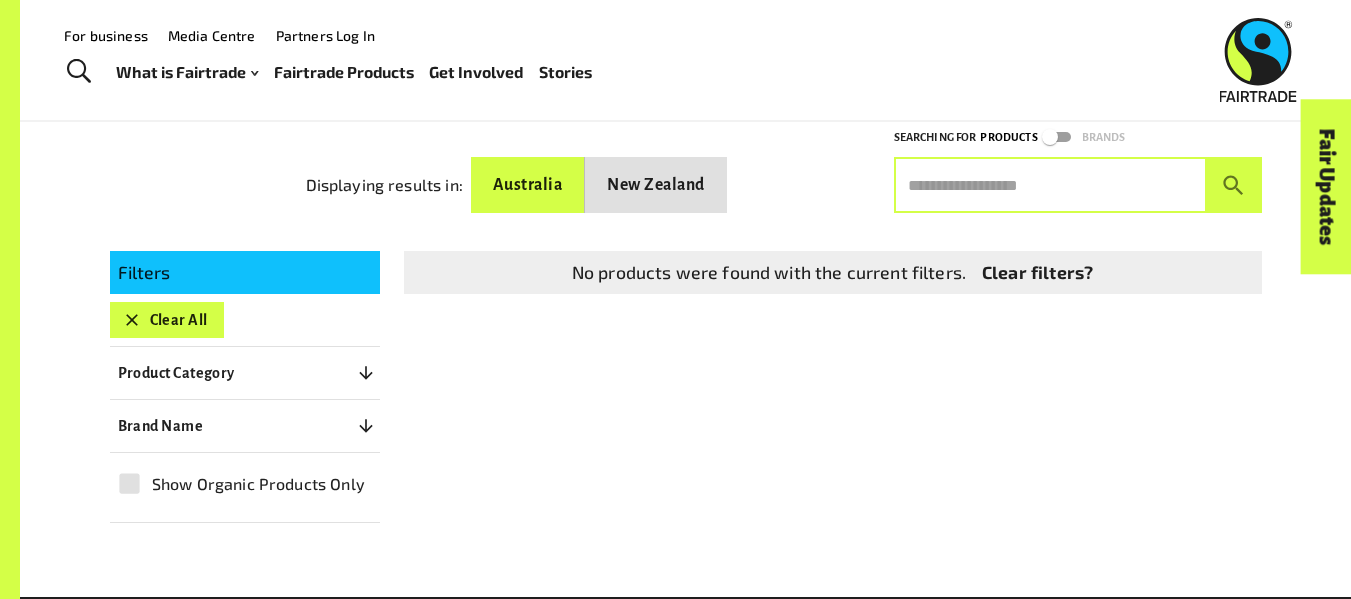 click on "New Zealand" at bounding box center (656, 185) 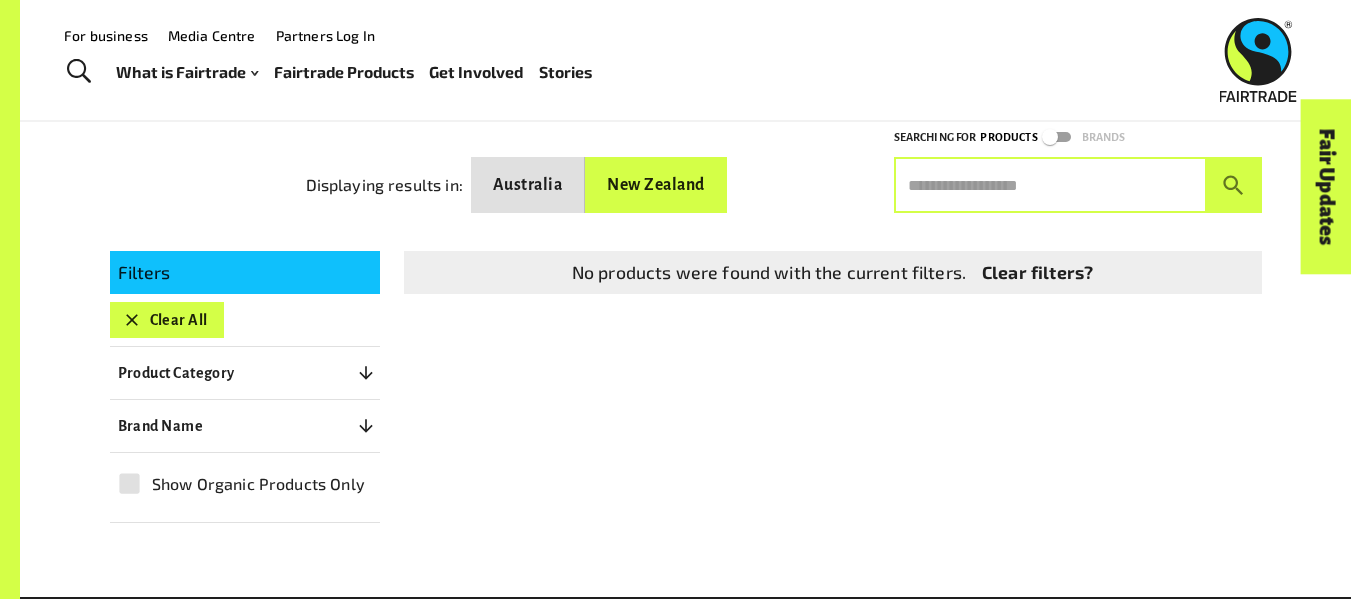 click at bounding box center [1050, 185] 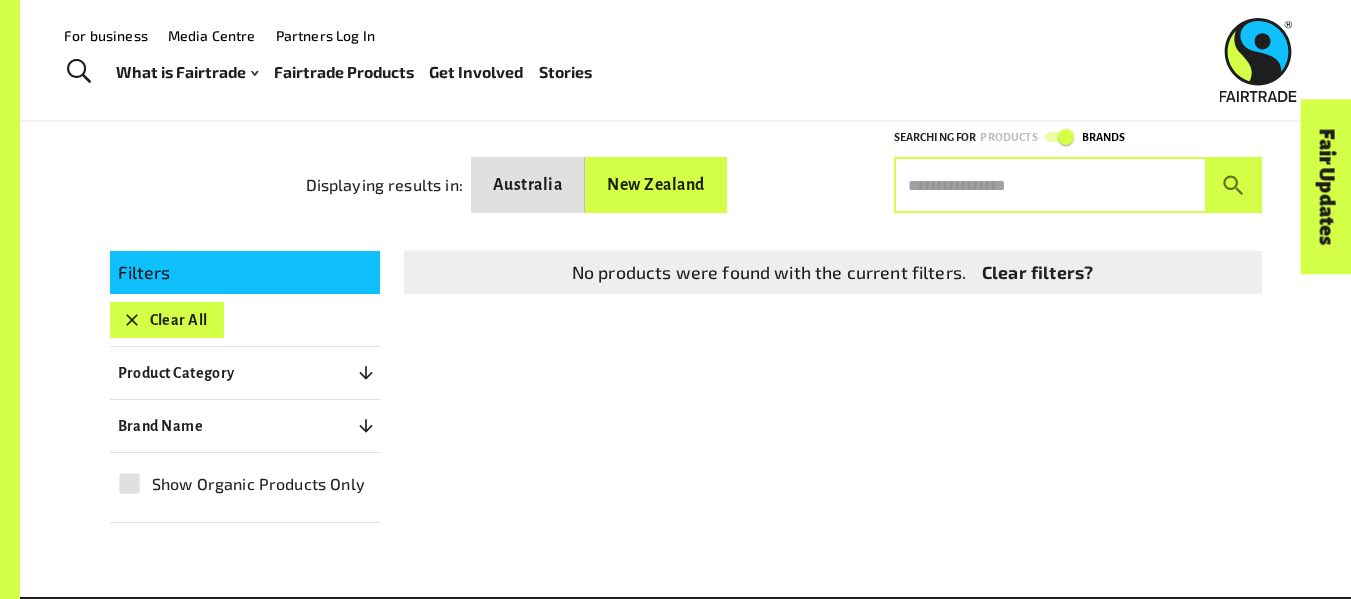 click at bounding box center [1050, 185] 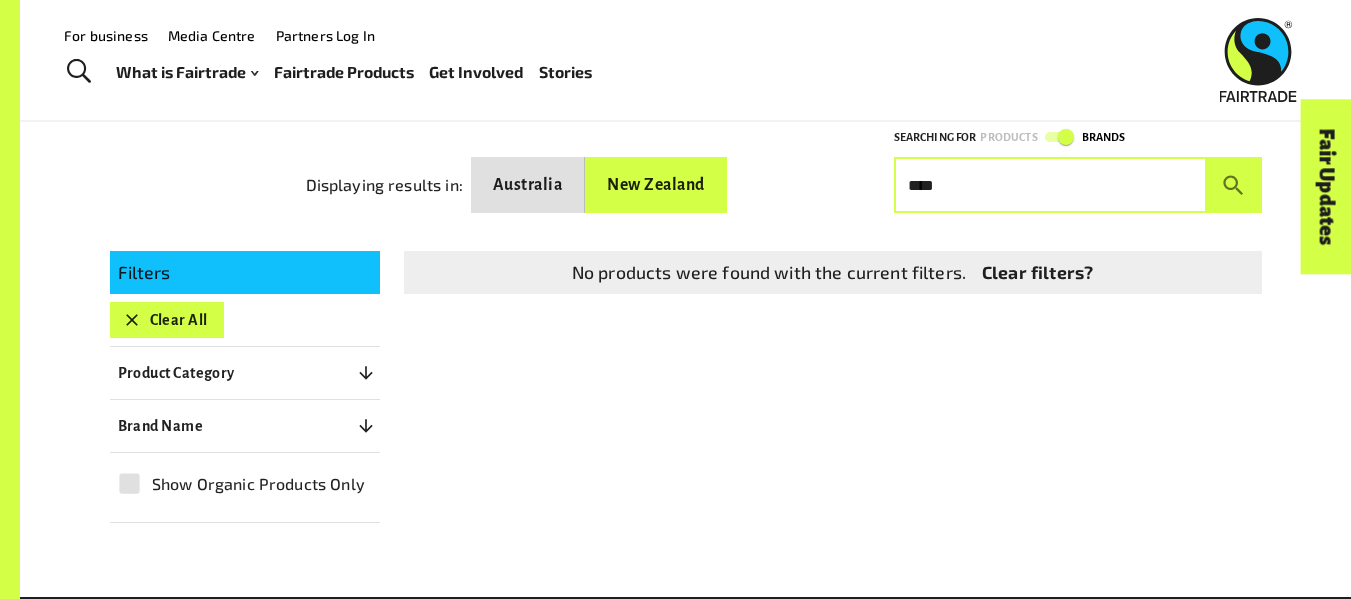 type on "**********" 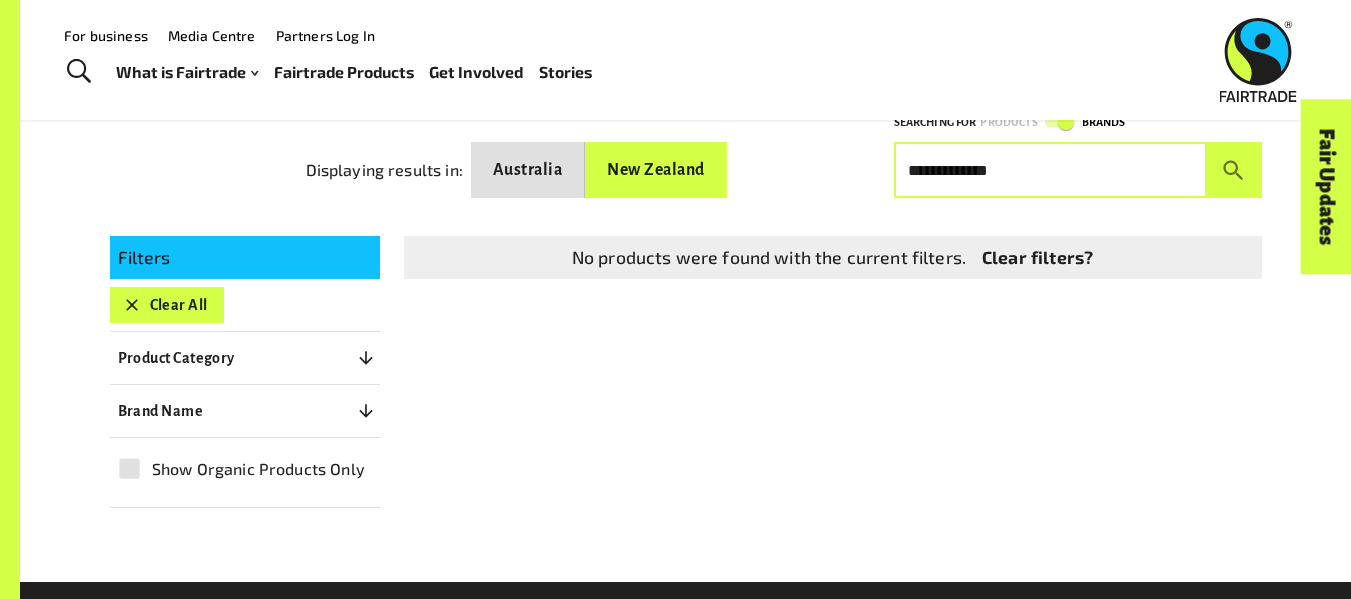 scroll, scrollTop: 263, scrollLeft: 0, axis: vertical 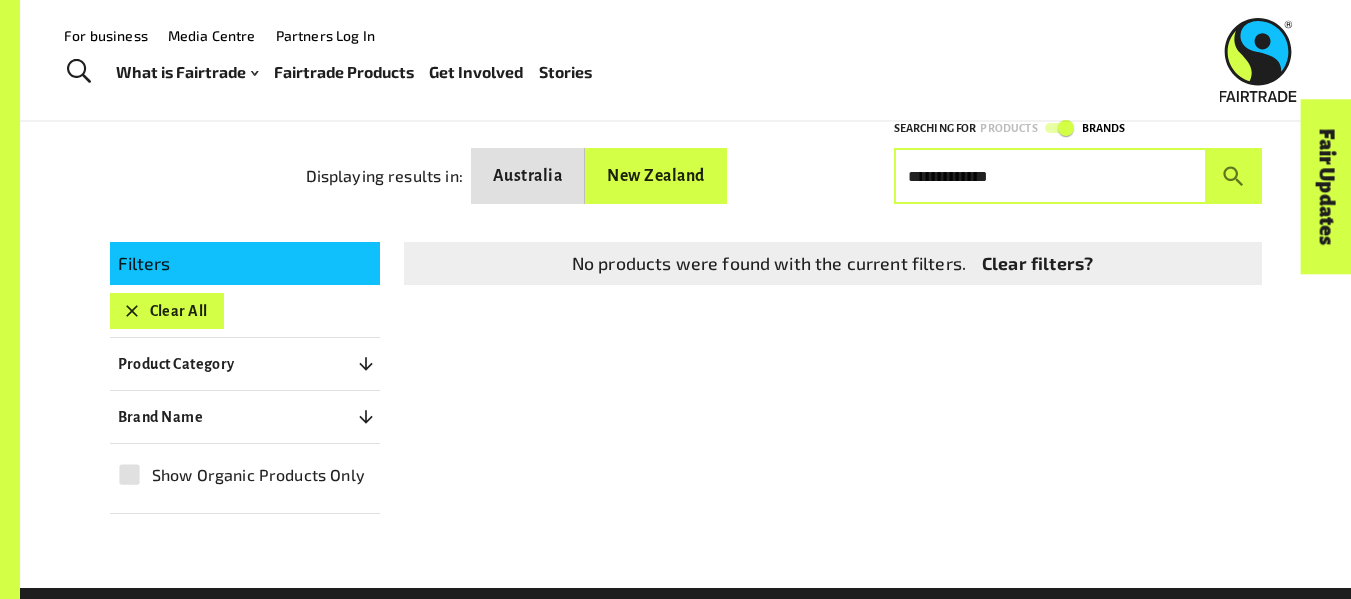 click on "**********" at bounding box center (1050, 176) 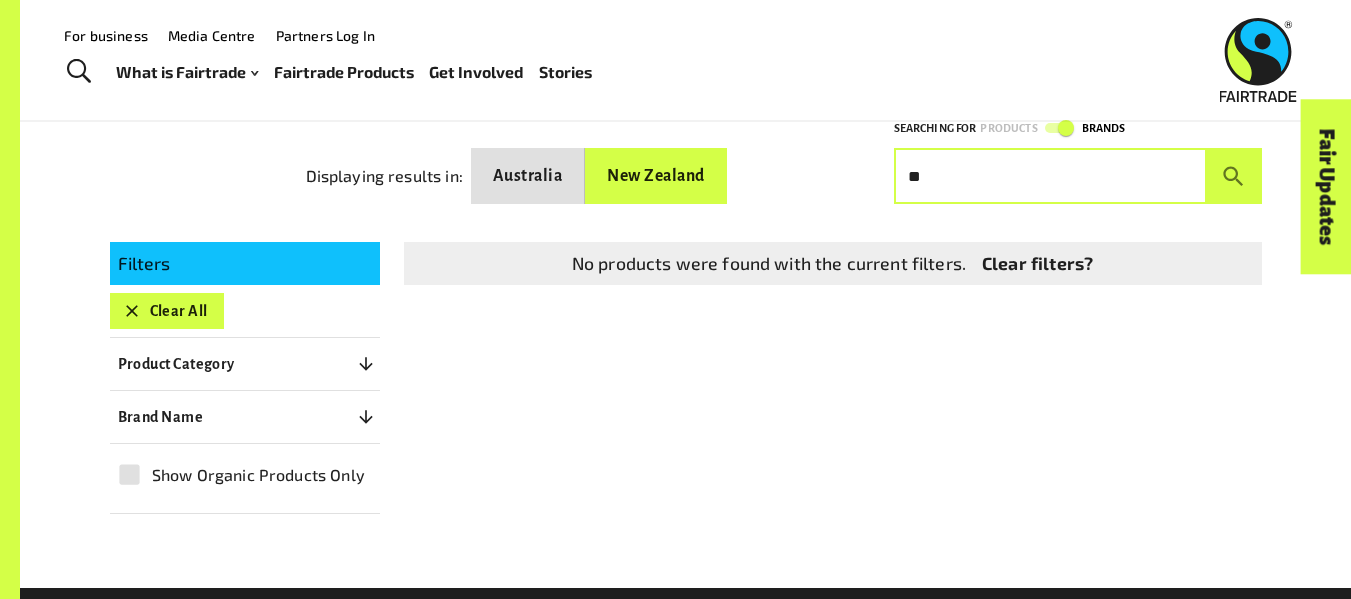 type on "*" 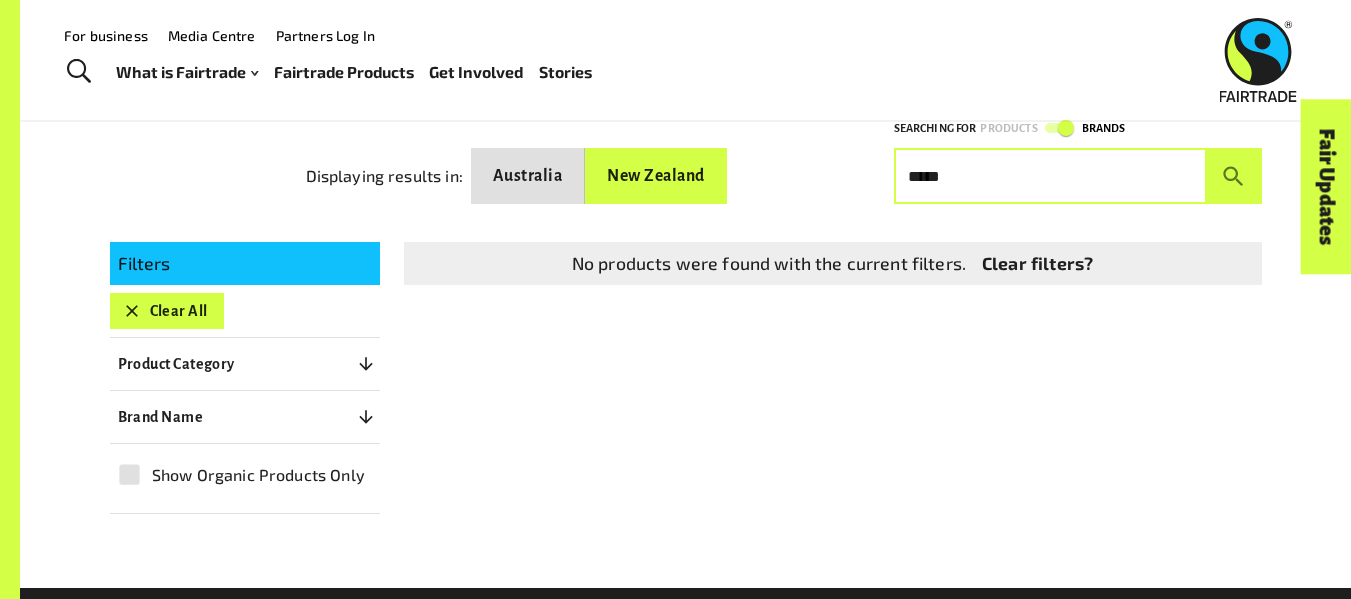 click at bounding box center (1234, 176) 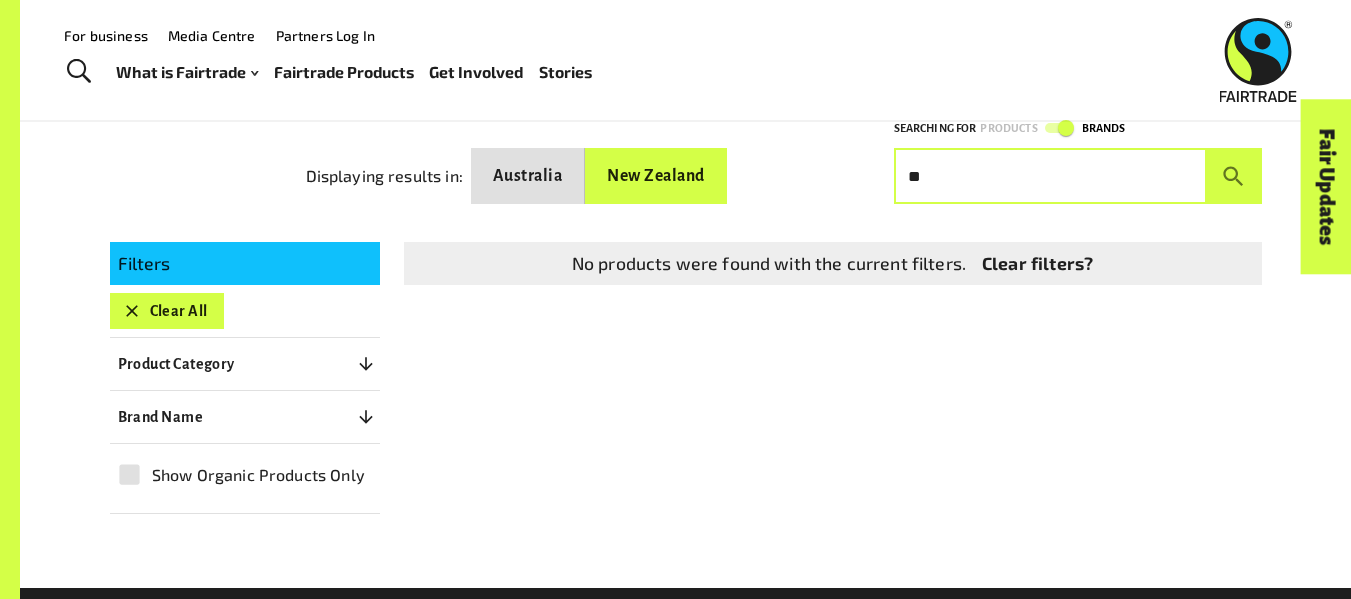 type on "*" 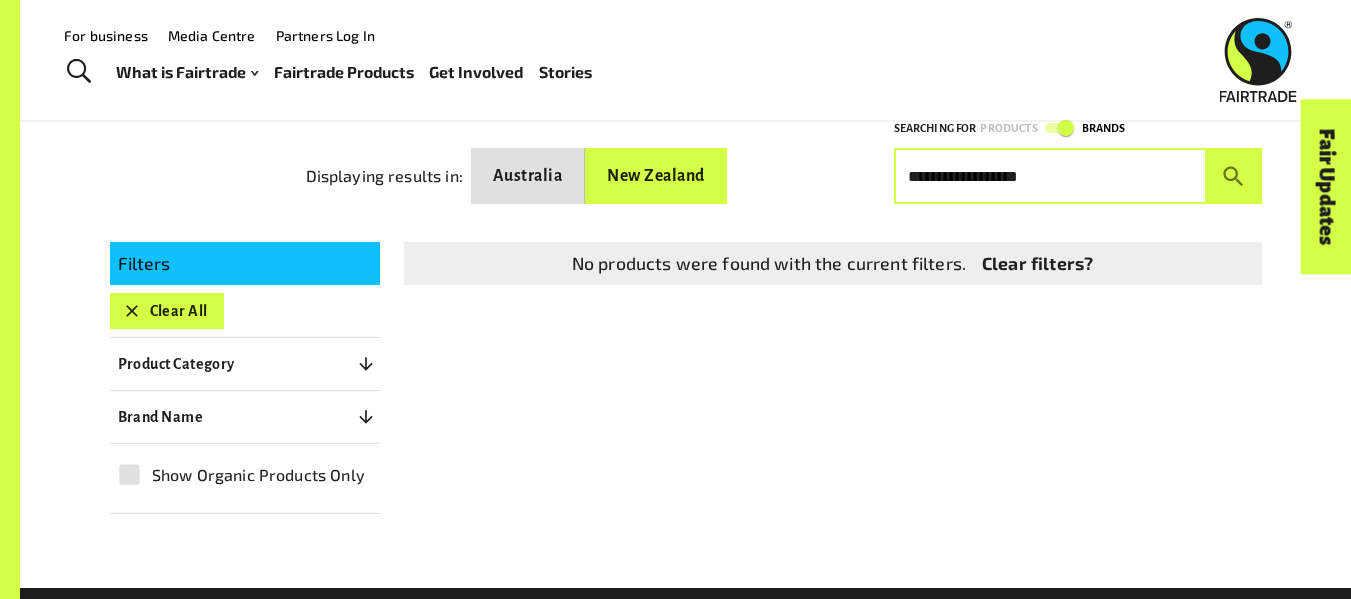 type on "**********" 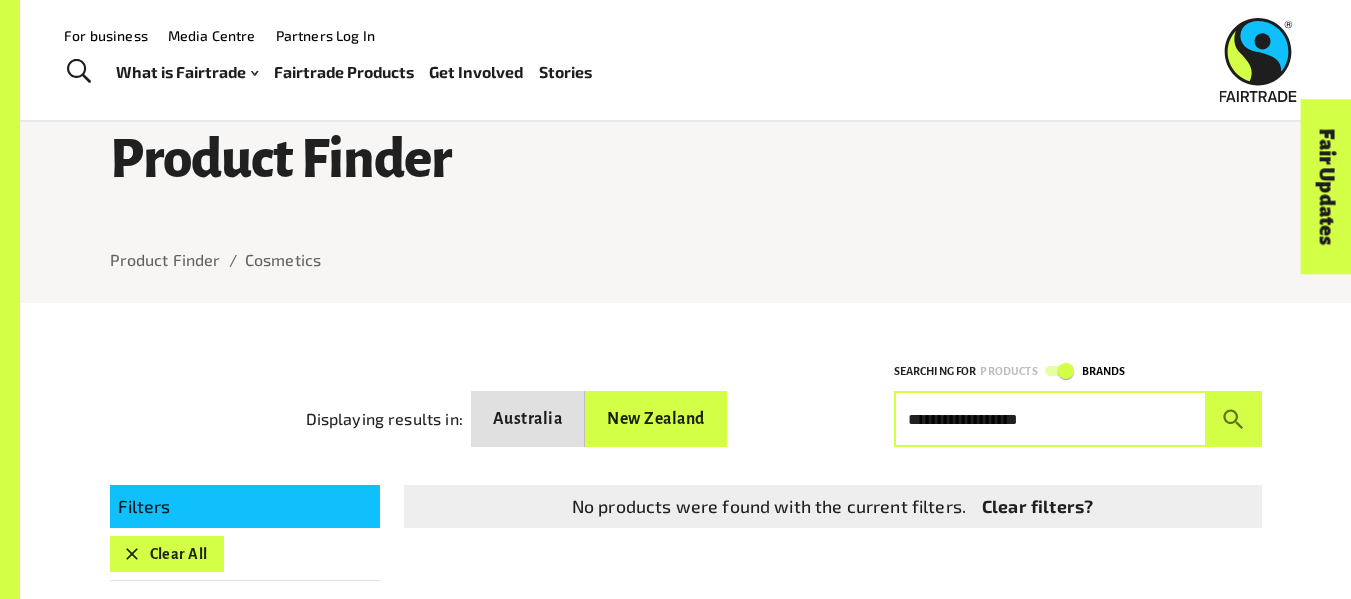 scroll, scrollTop: 0, scrollLeft: 0, axis: both 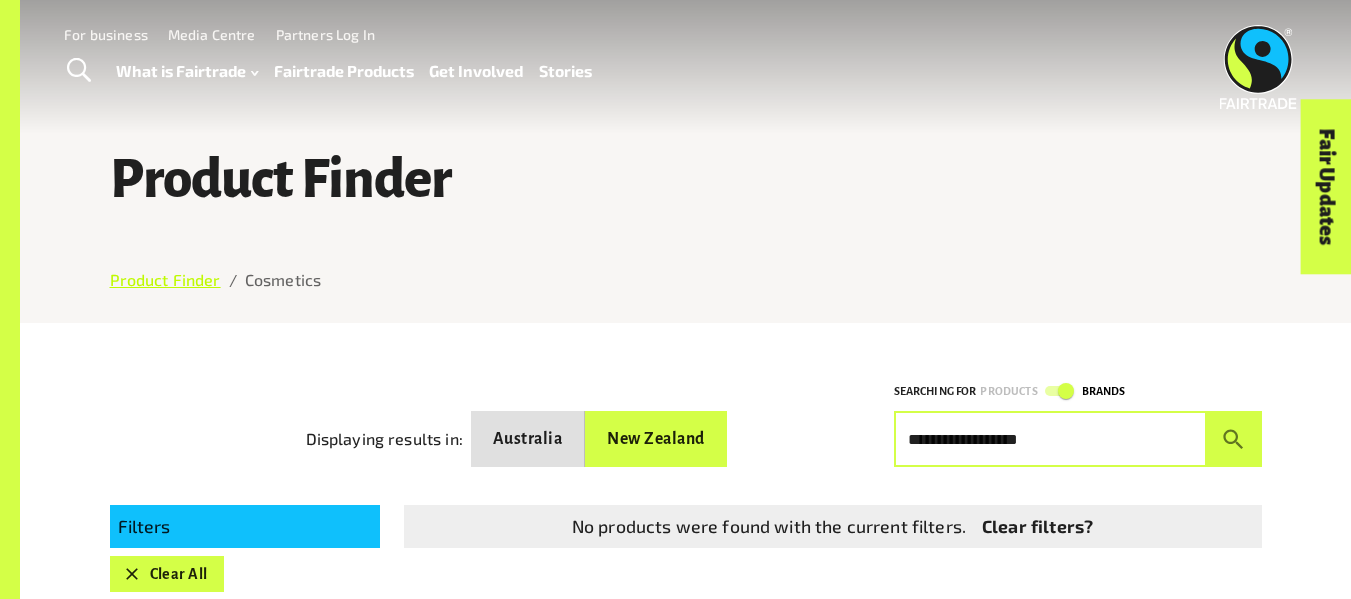 click on "Product Finder" at bounding box center (165, 279) 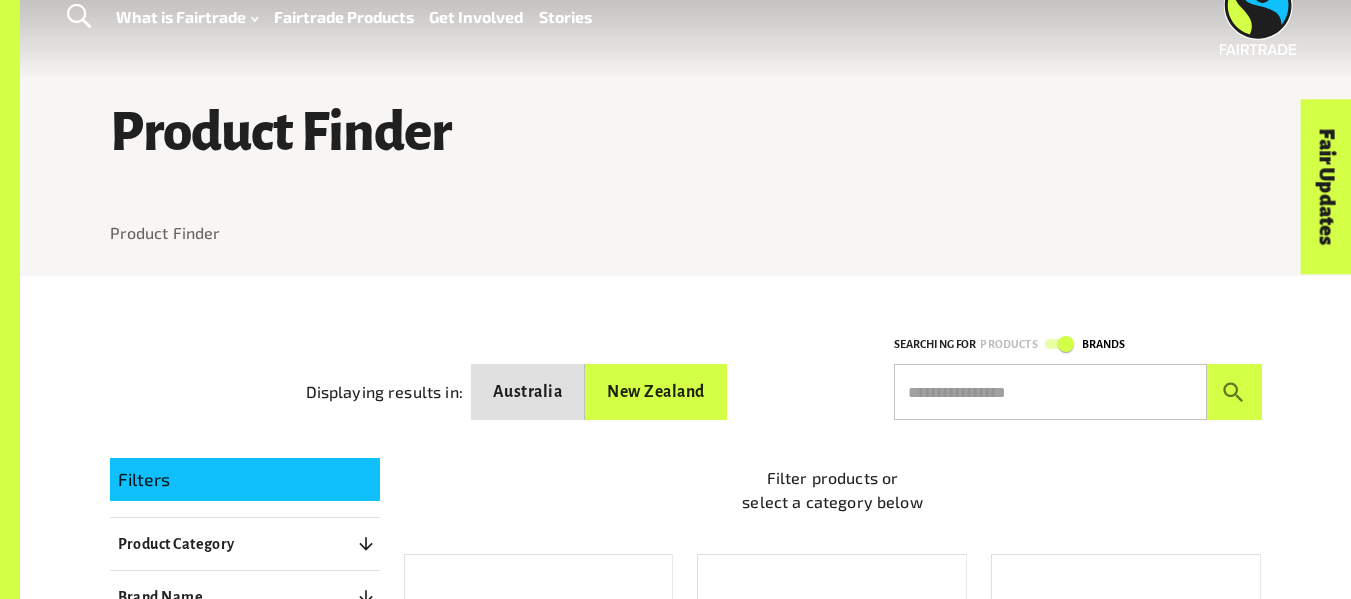 scroll, scrollTop: 54, scrollLeft: 0, axis: vertical 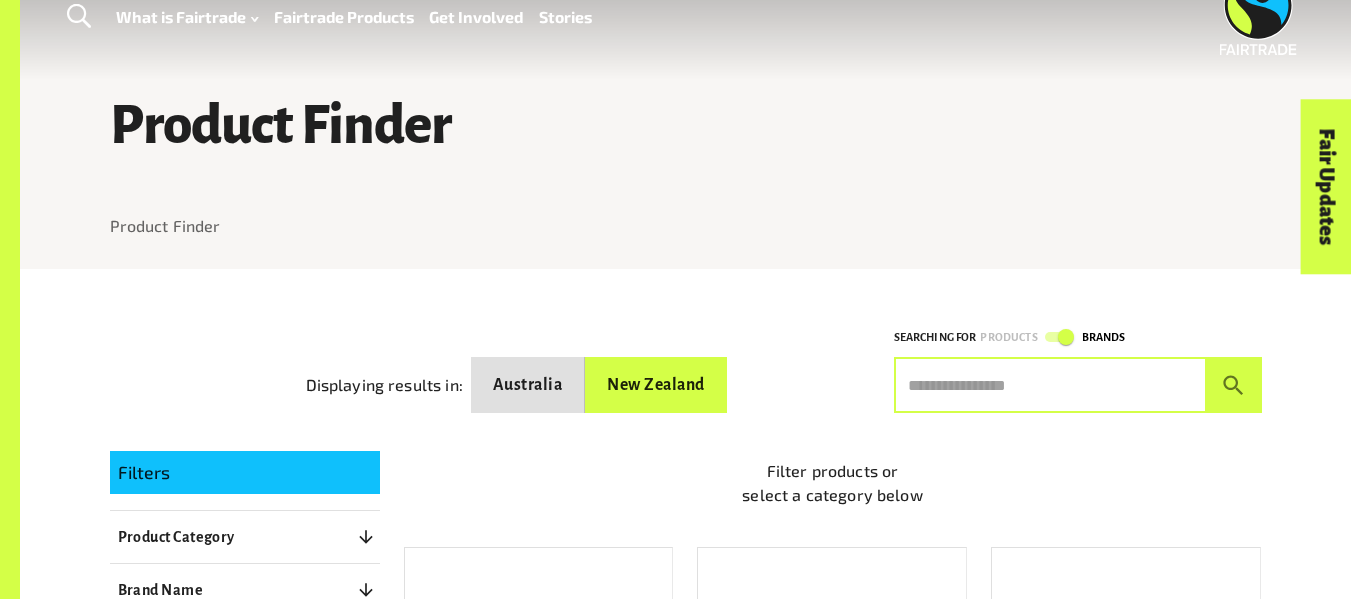 click at bounding box center (1050, 385) 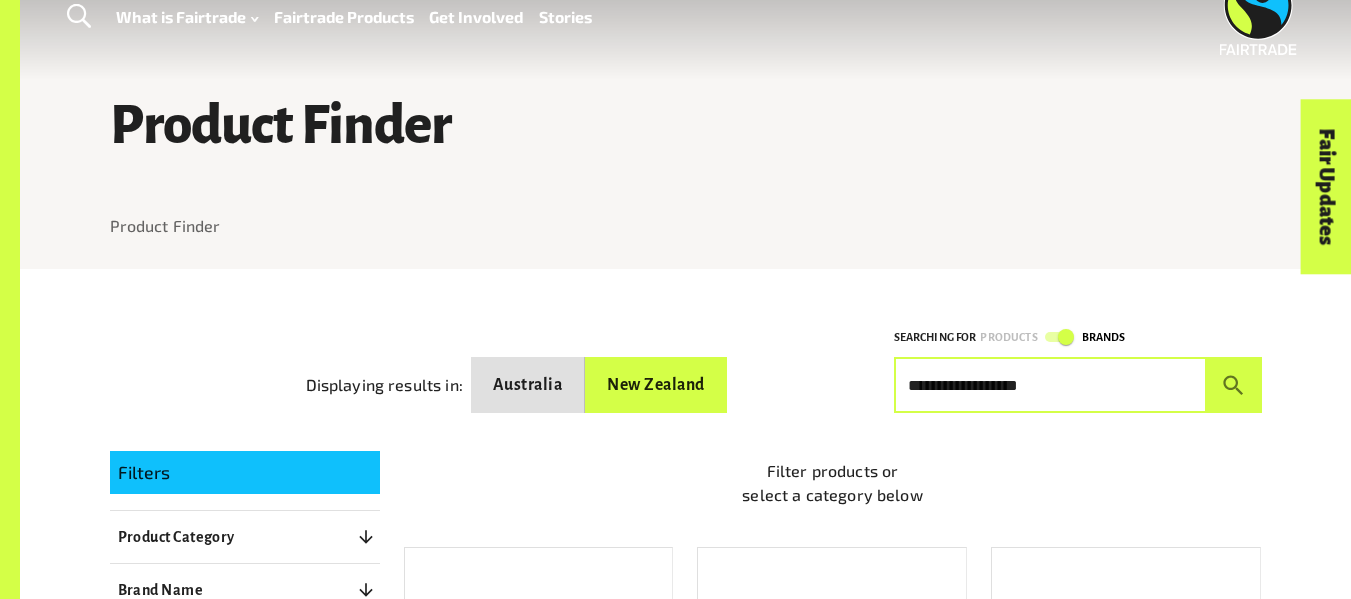 type on "**********" 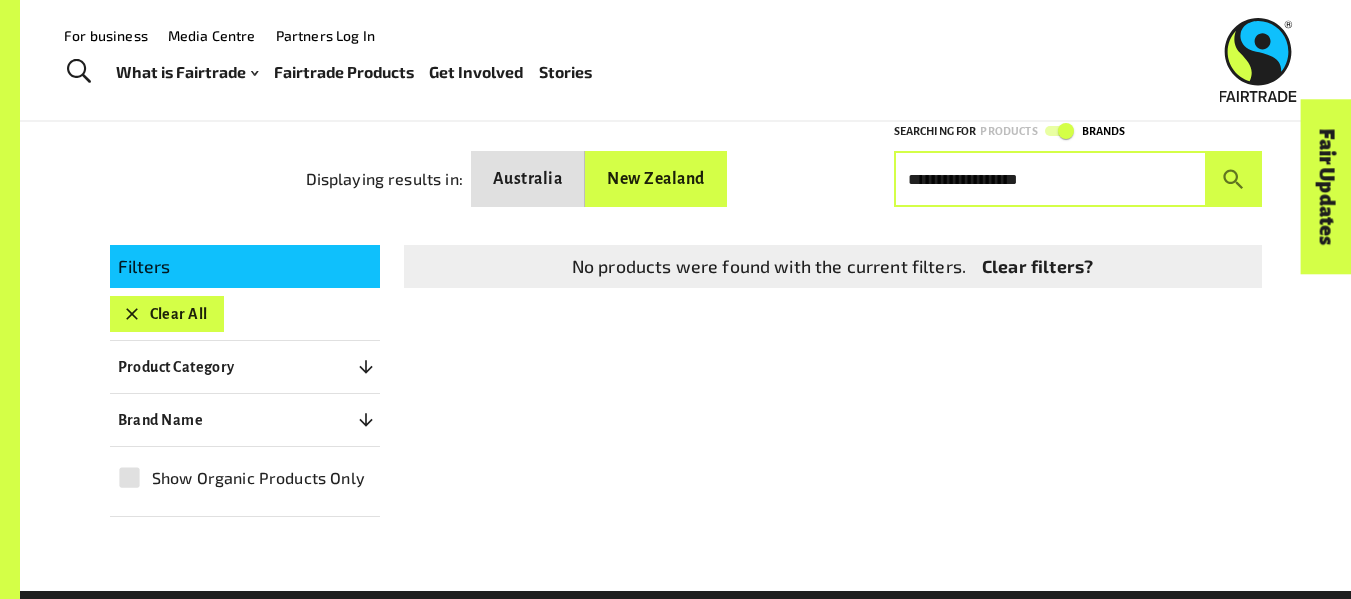 scroll, scrollTop: 259, scrollLeft: 0, axis: vertical 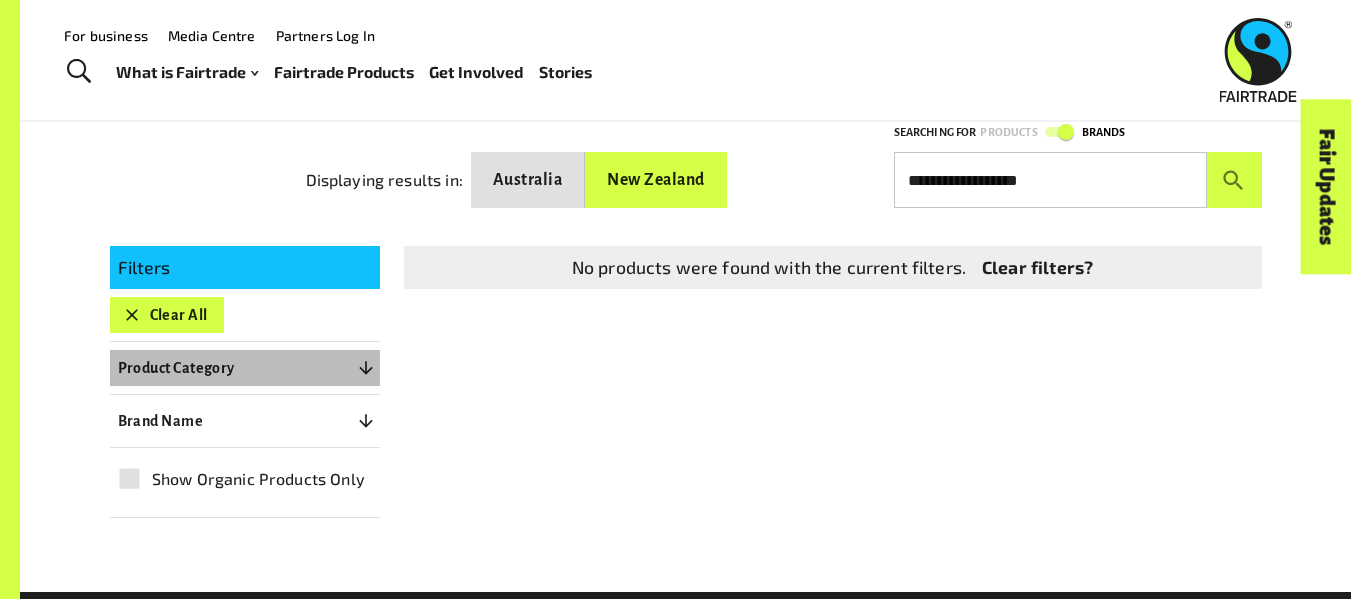 click on "Product Category 0" at bounding box center (245, 368) 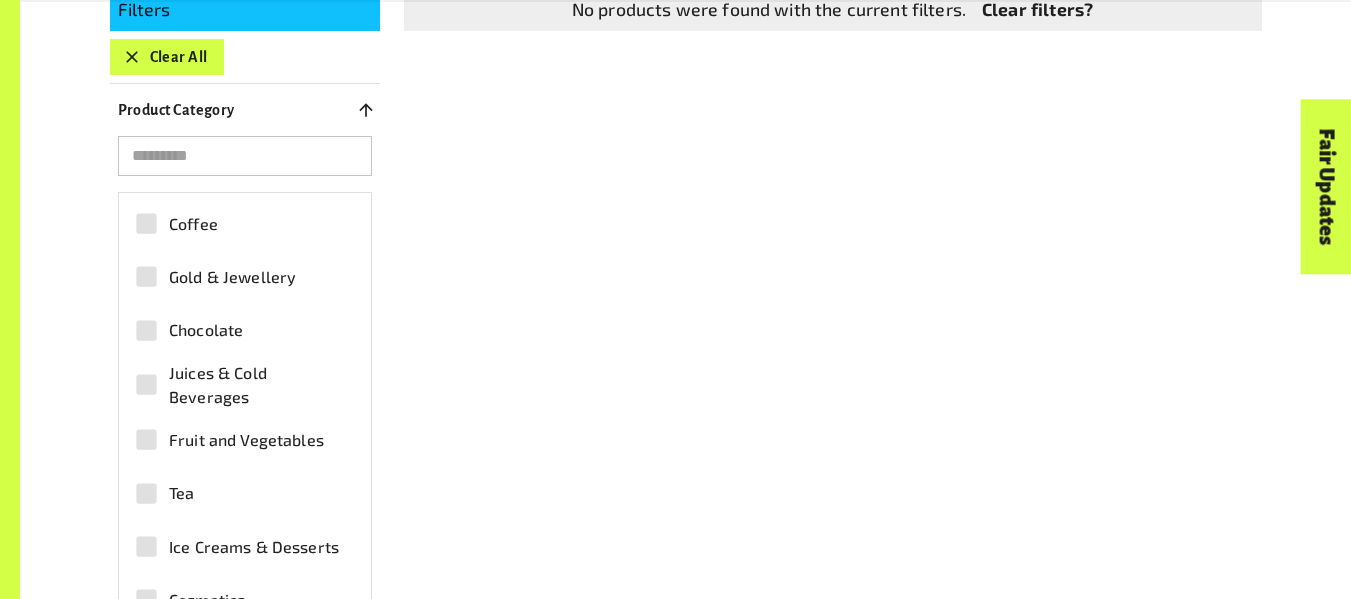 scroll, scrollTop: 518, scrollLeft: 0, axis: vertical 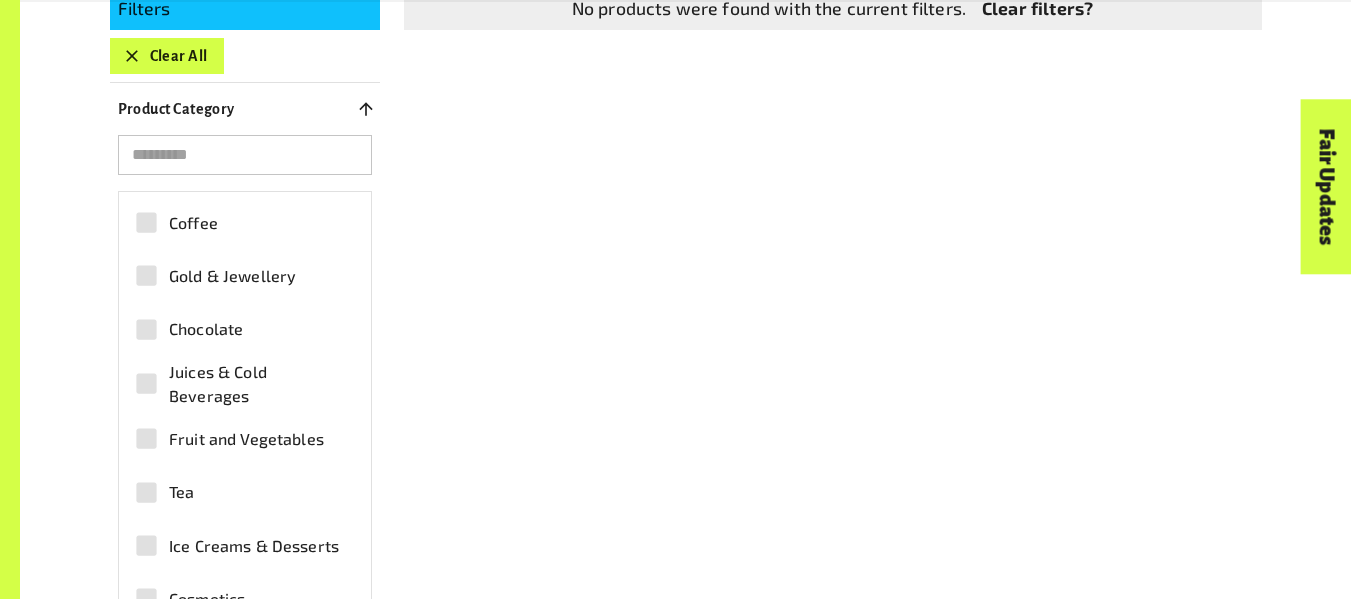 click on "Coffee" at bounding box center [234, 222] 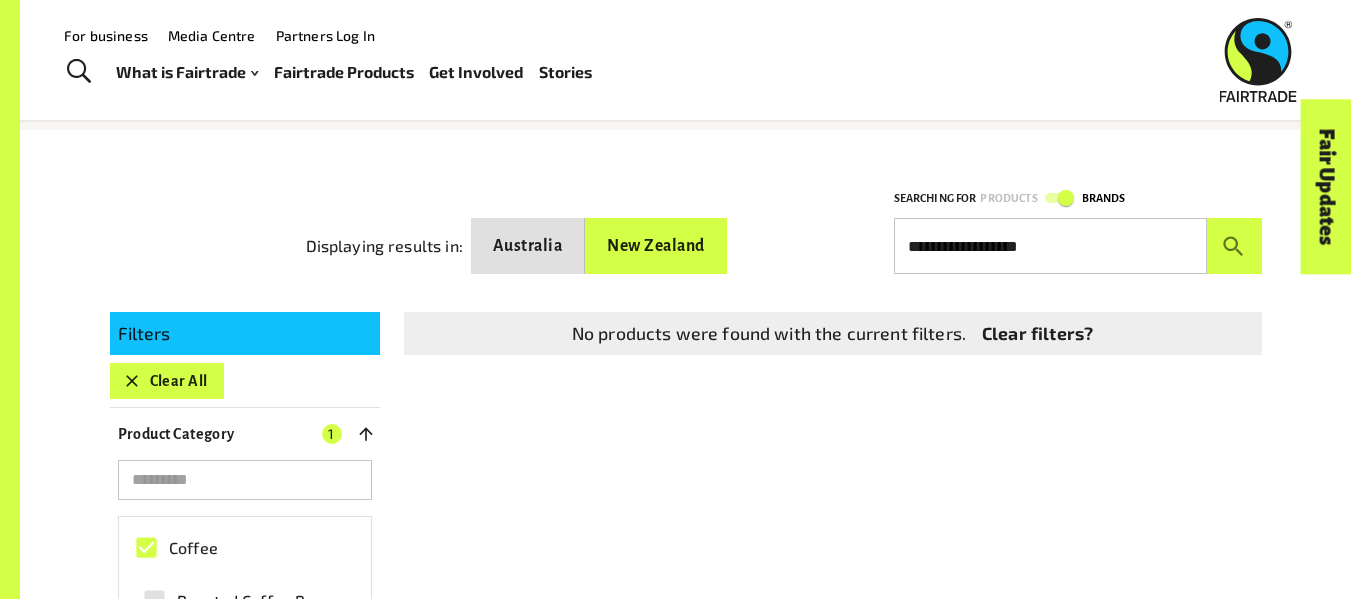 scroll, scrollTop: 192, scrollLeft: 0, axis: vertical 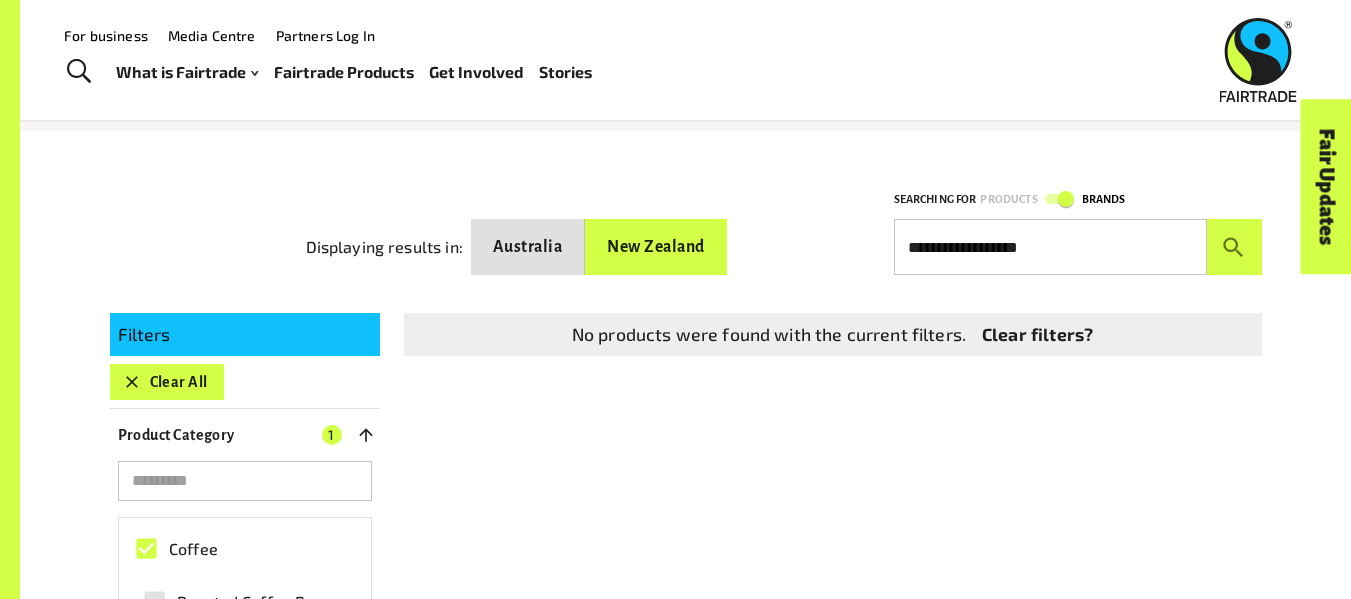 click on "Fair Updates" at bounding box center [1213, 249] 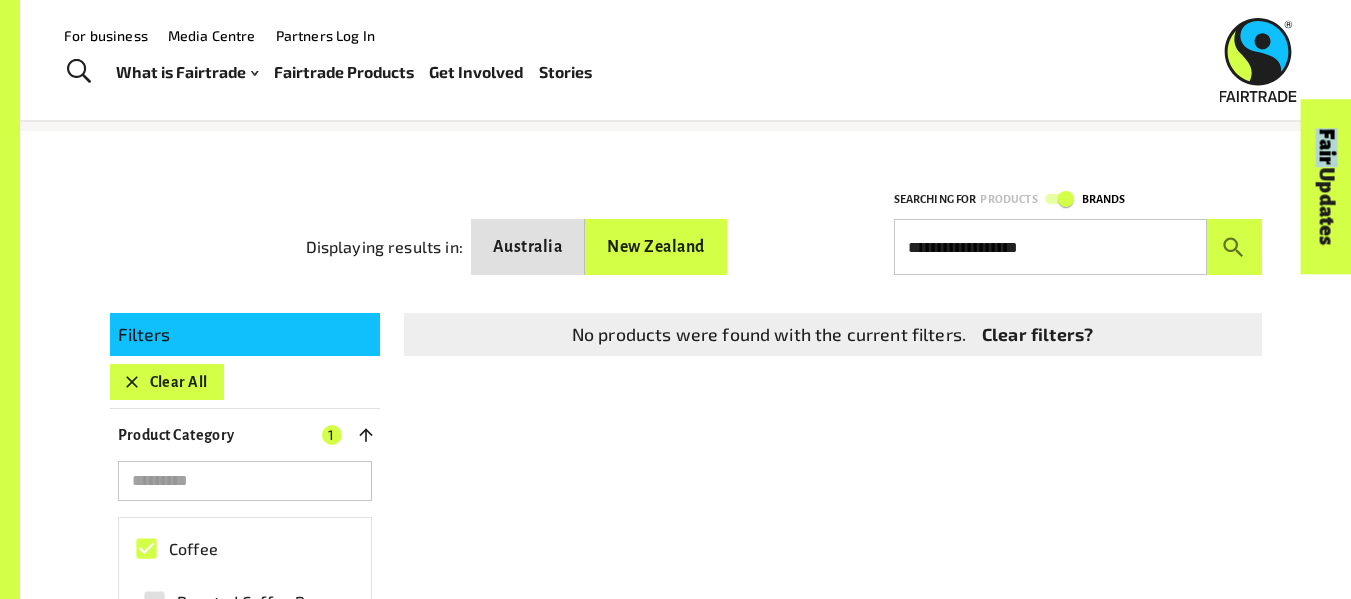 click on "Fair Updates" at bounding box center [1213, 249] 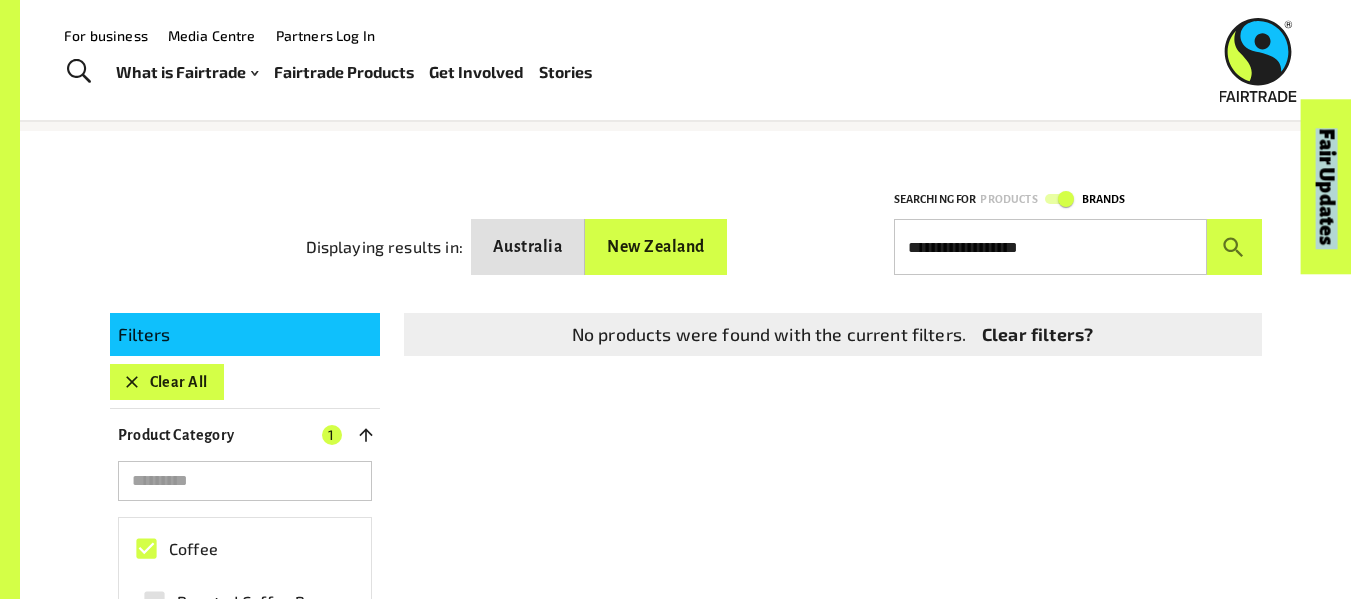 click on "Fair Updates" at bounding box center [1213, 249] 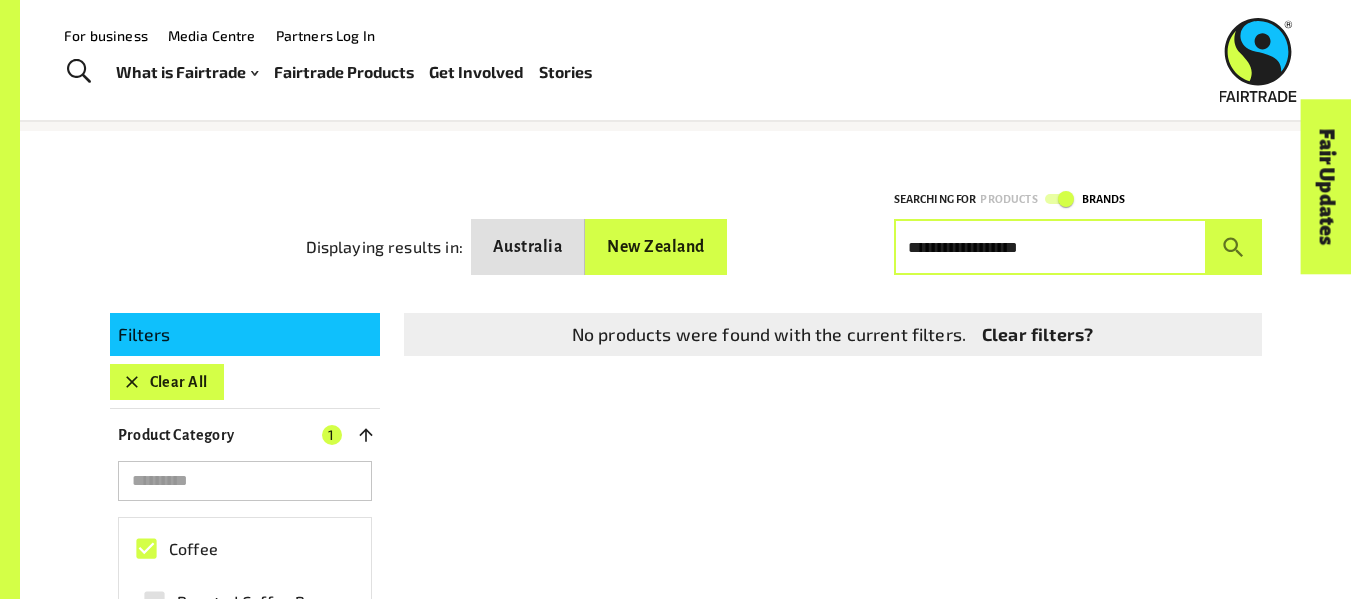 click on "**********" at bounding box center [1050, 247] 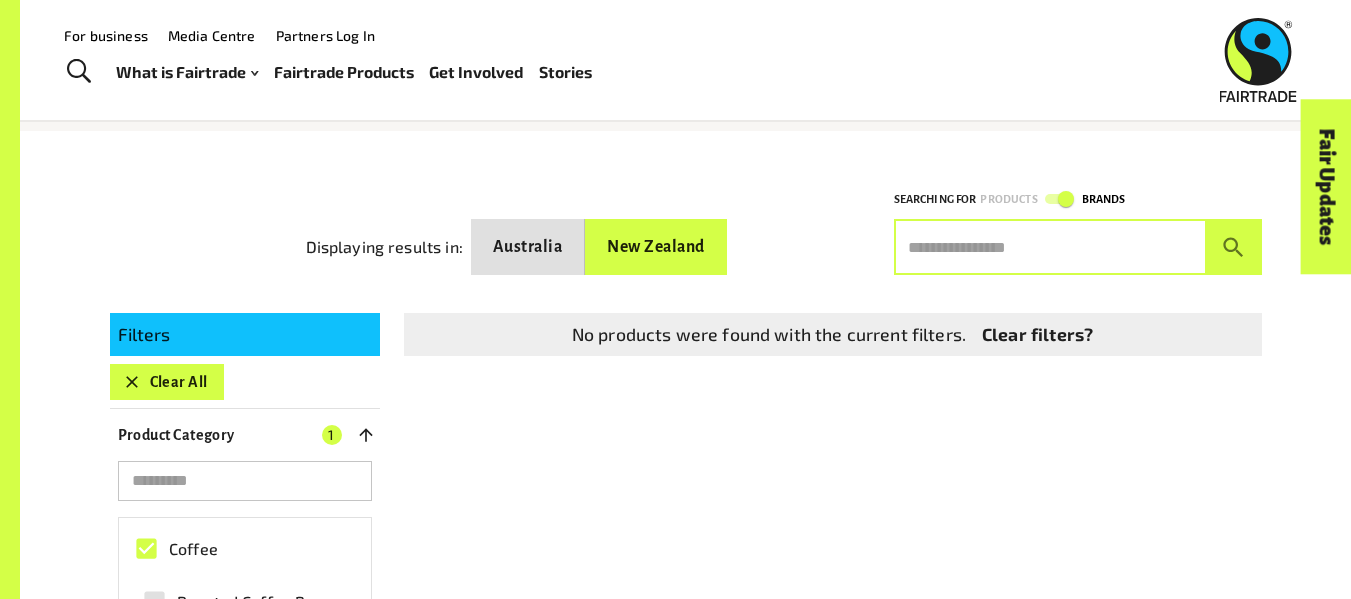 type 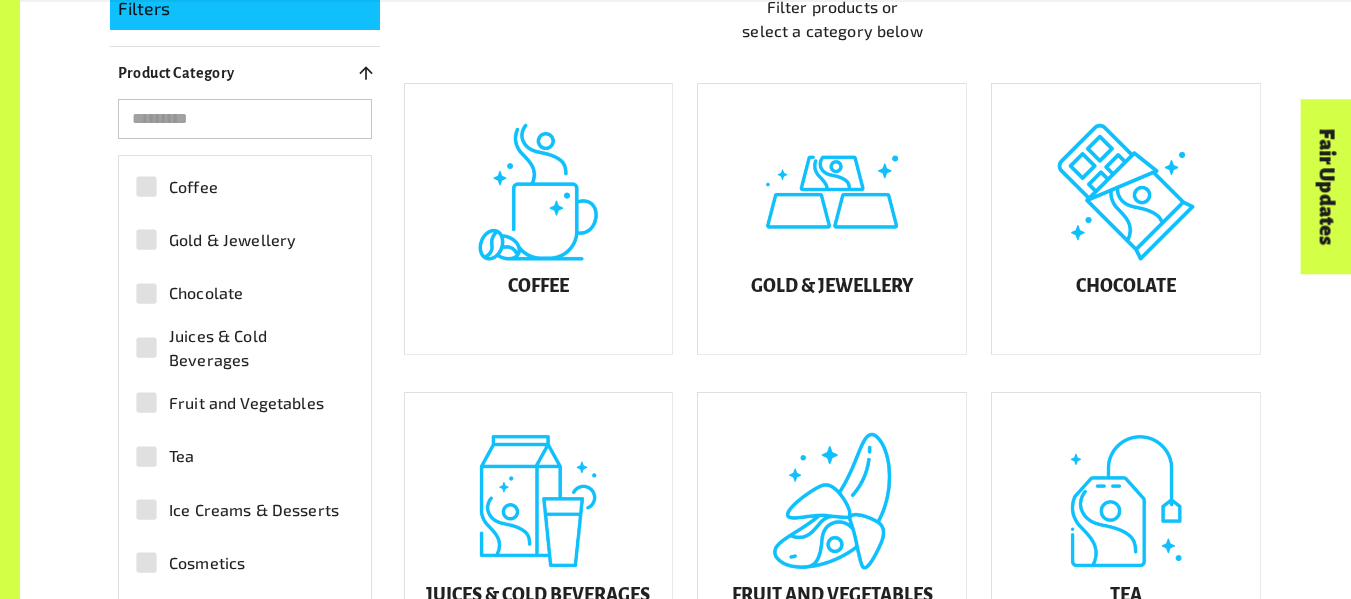scroll, scrollTop: 519, scrollLeft: 0, axis: vertical 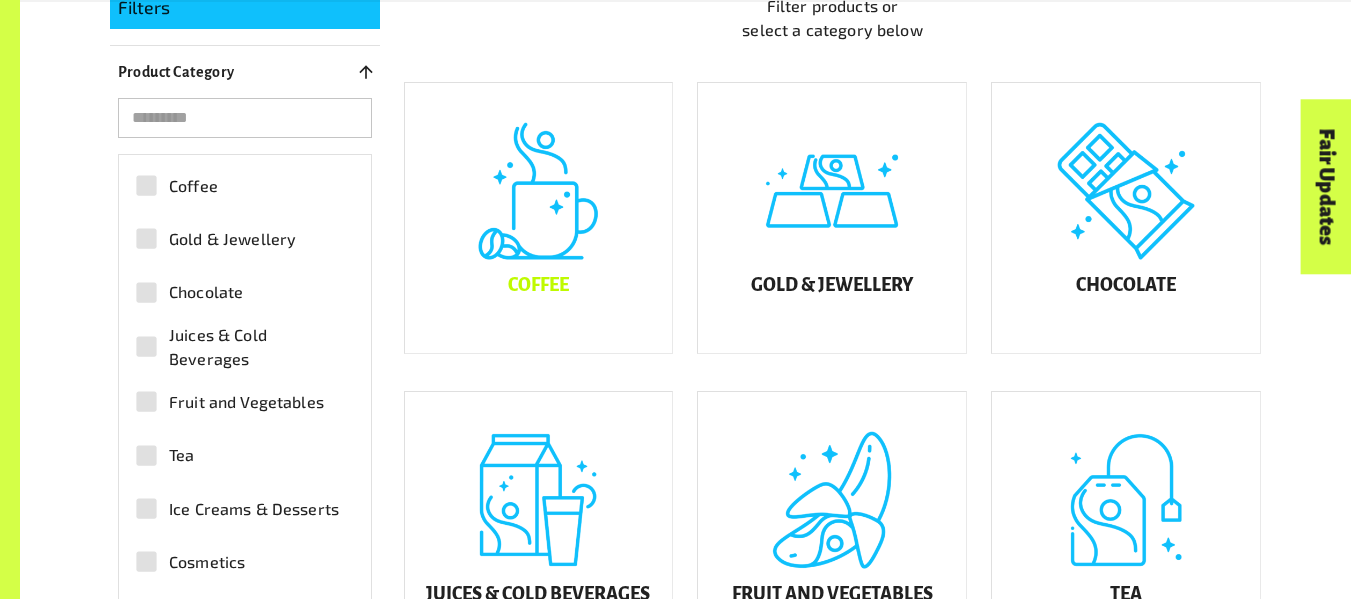 click on "Coffee" at bounding box center [539, 218] 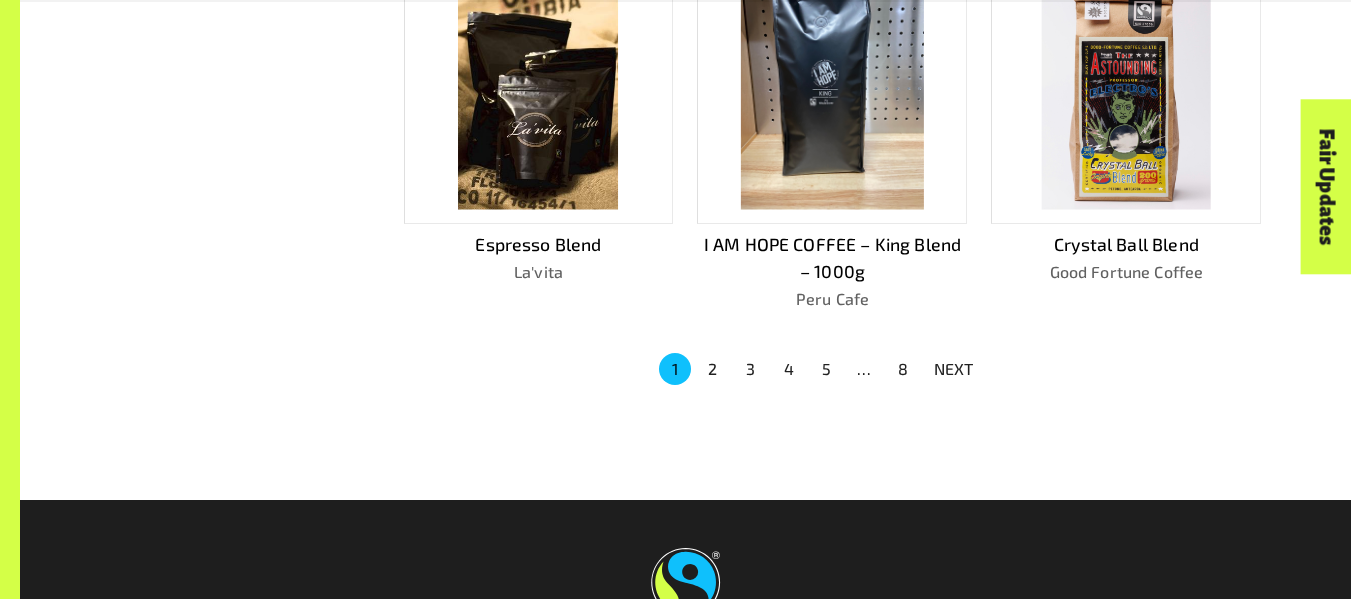 scroll, scrollTop: 1386, scrollLeft: 0, axis: vertical 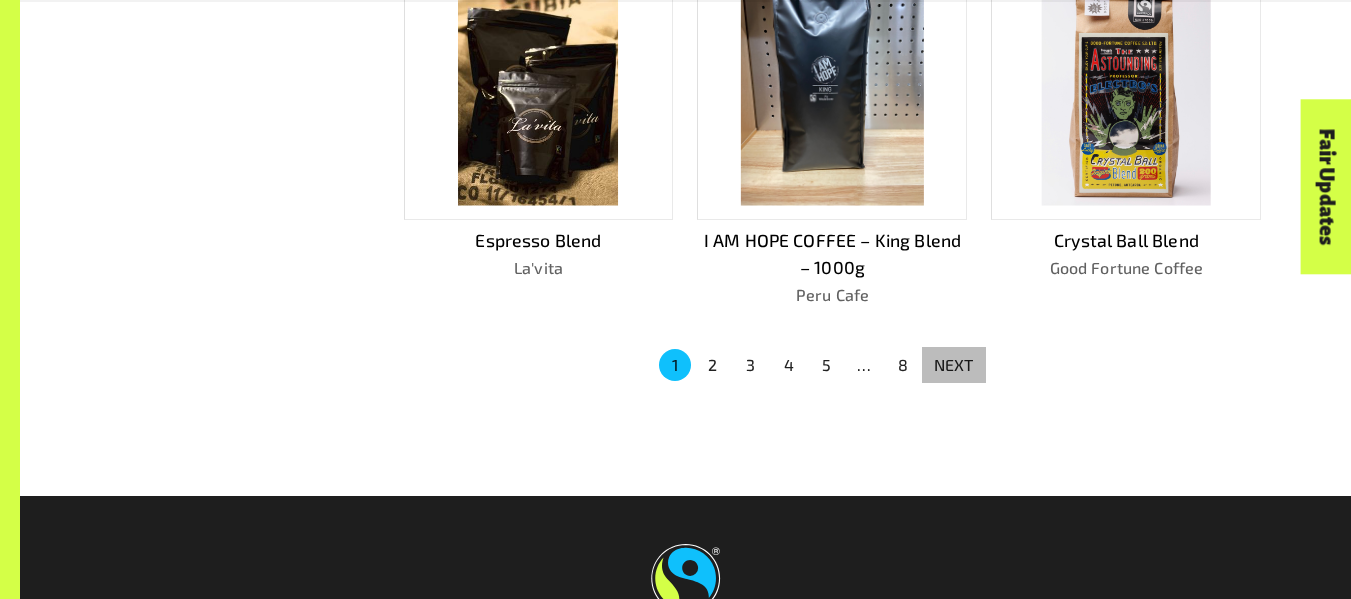 click on "NEXT" at bounding box center (954, 365) 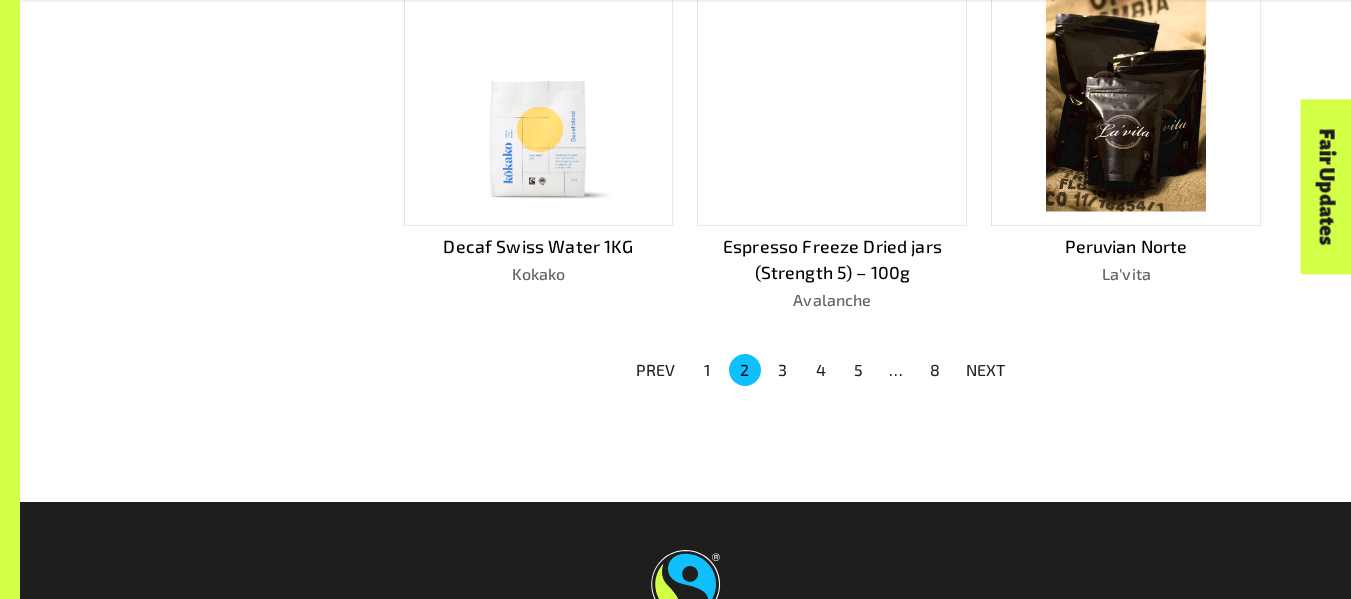 scroll, scrollTop: 1356, scrollLeft: 0, axis: vertical 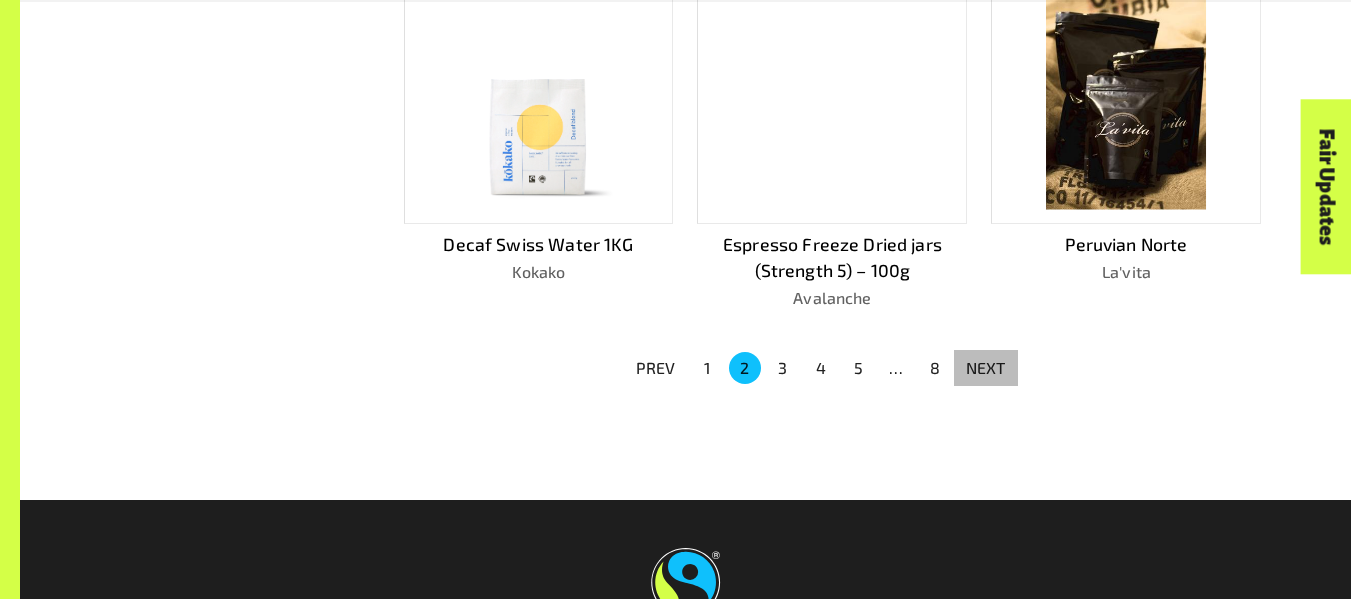 click on "NEXT" at bounding box center [986, 368] 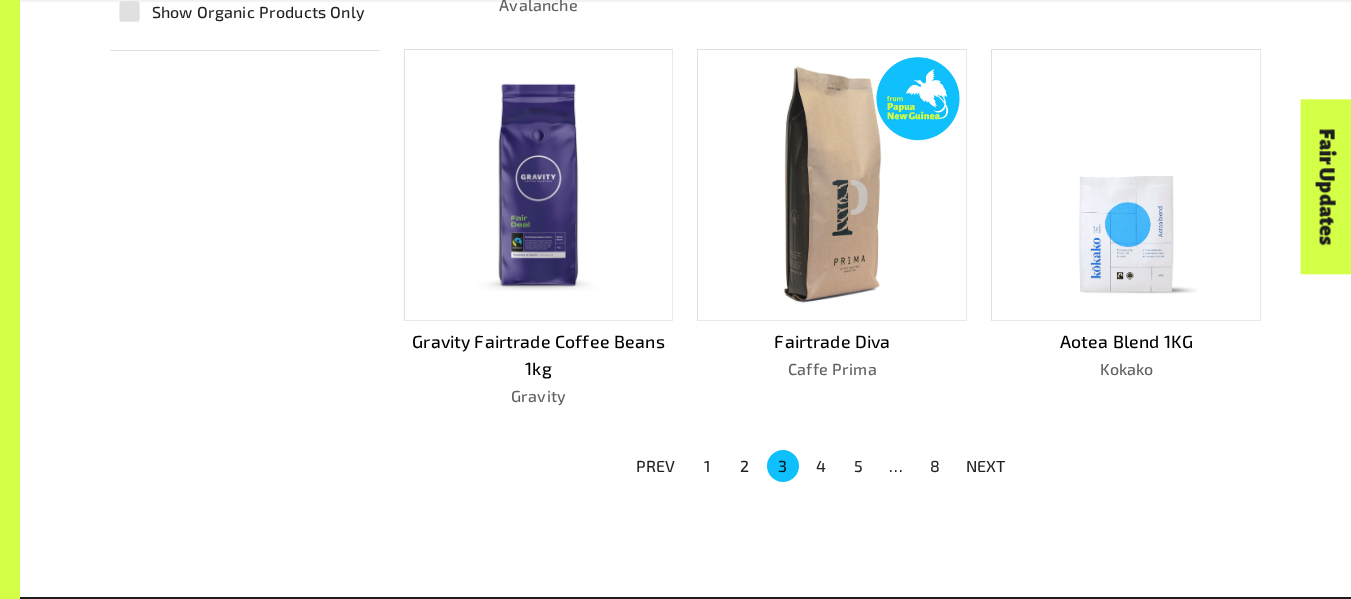 scroll, scrollTop: 1297, scrollLeft: 0, axis: vertical 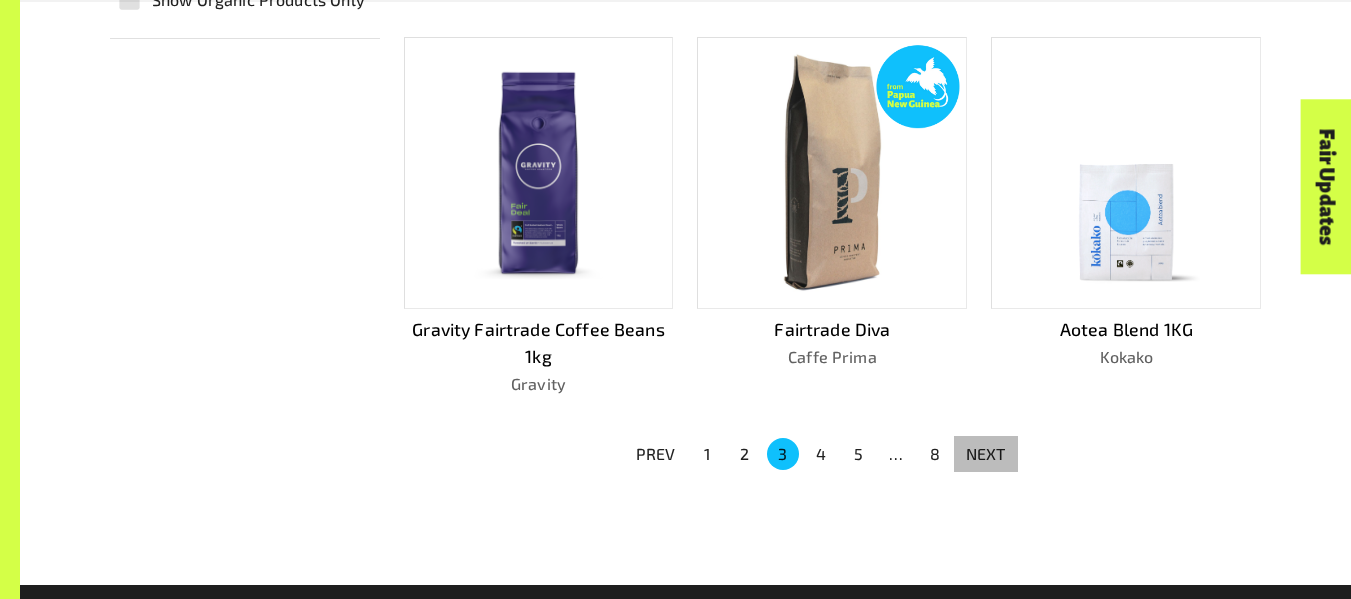click on "NEXT" at bounding box center (986, 454) 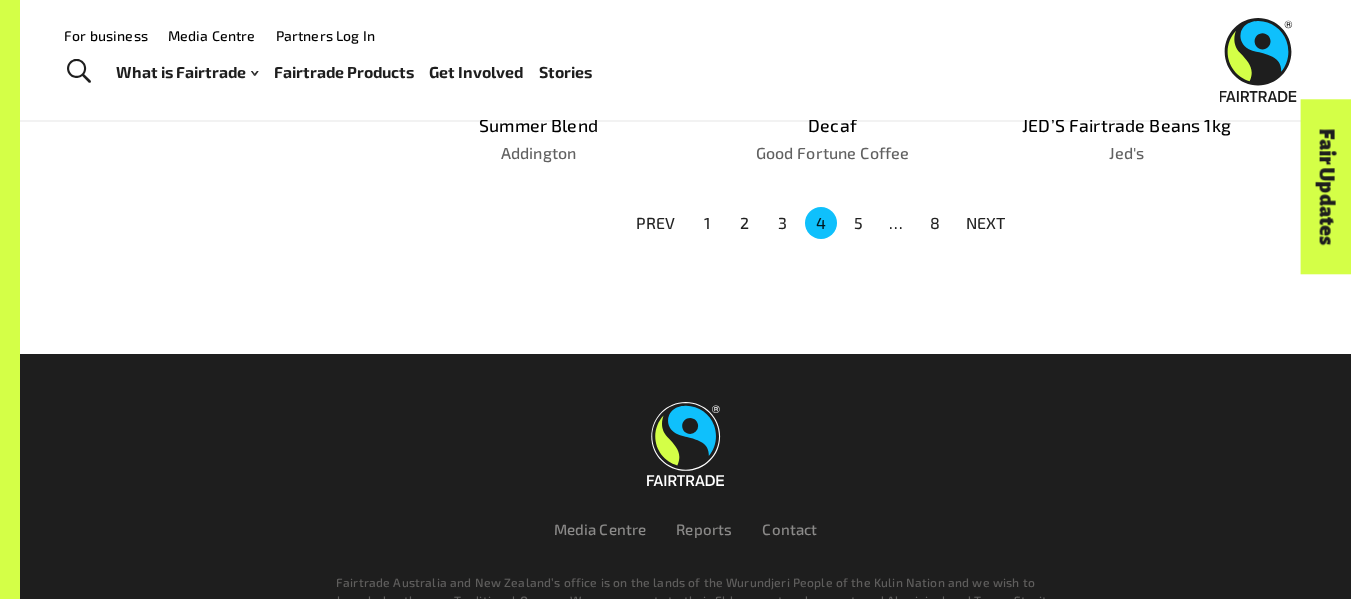 scroll, scrollTop: 1465, scrollLeft: 0, axis: vertical 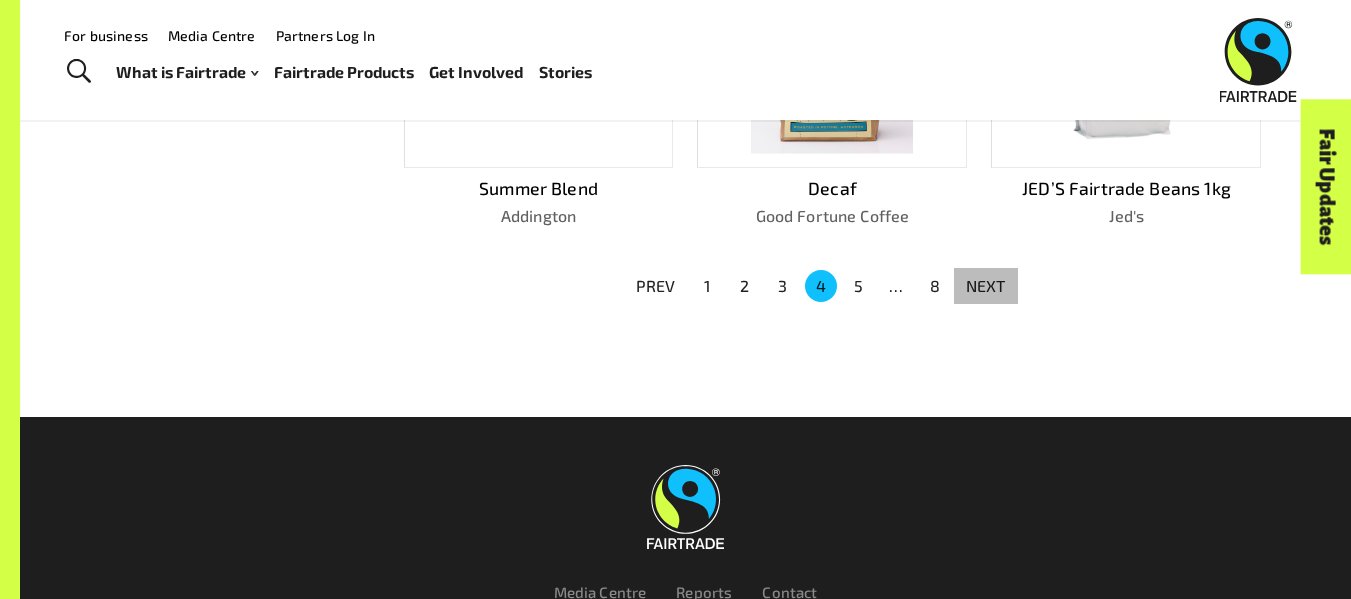 click on "NEXT" at bounding box center (986, 286) 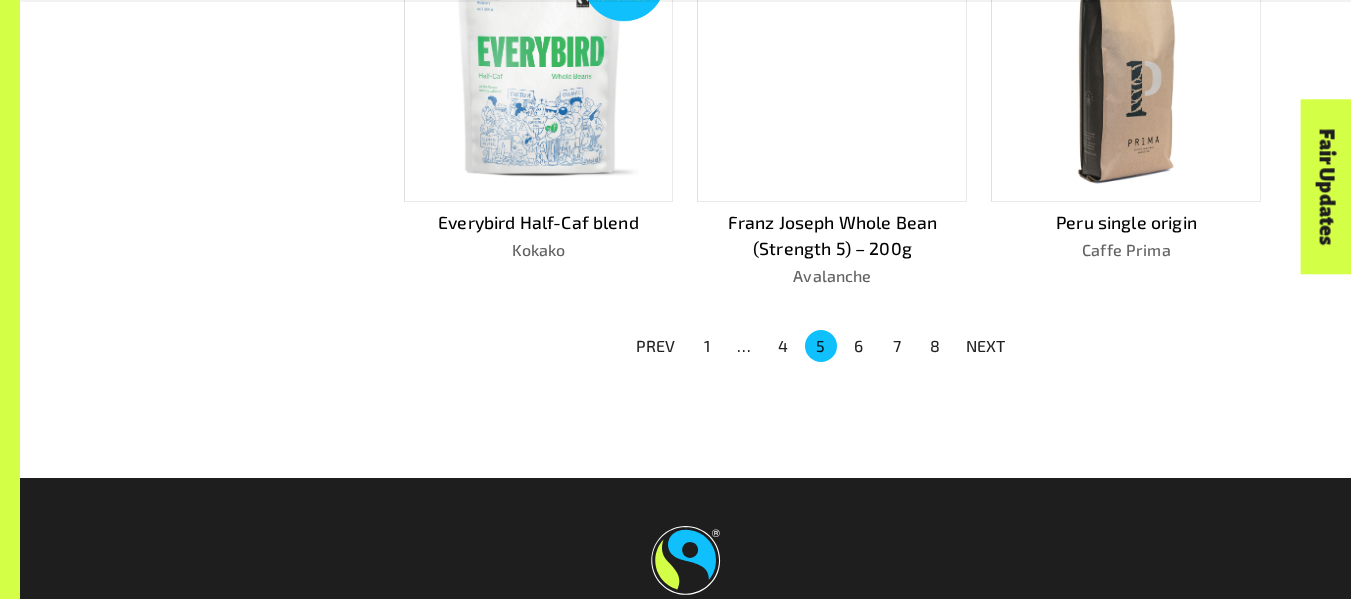 scroll, scrollTop: 1435, scrollLeft: 0, axis: vertical 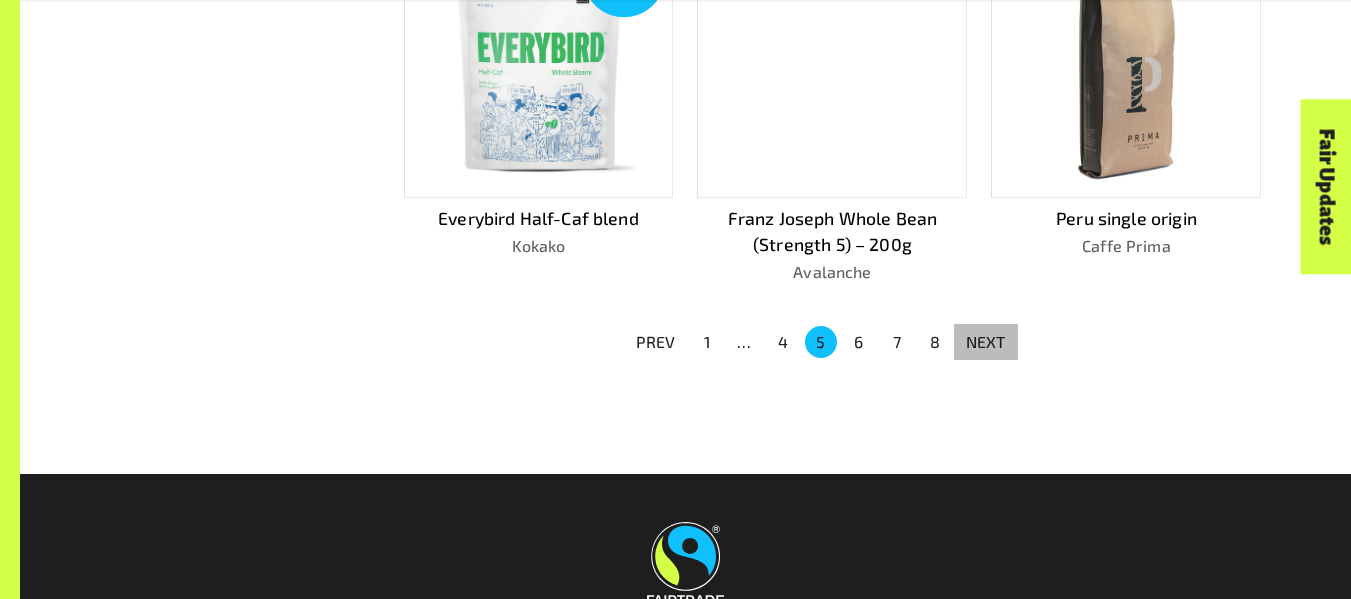 click on "NEXT" at bounding box center [986, 342] 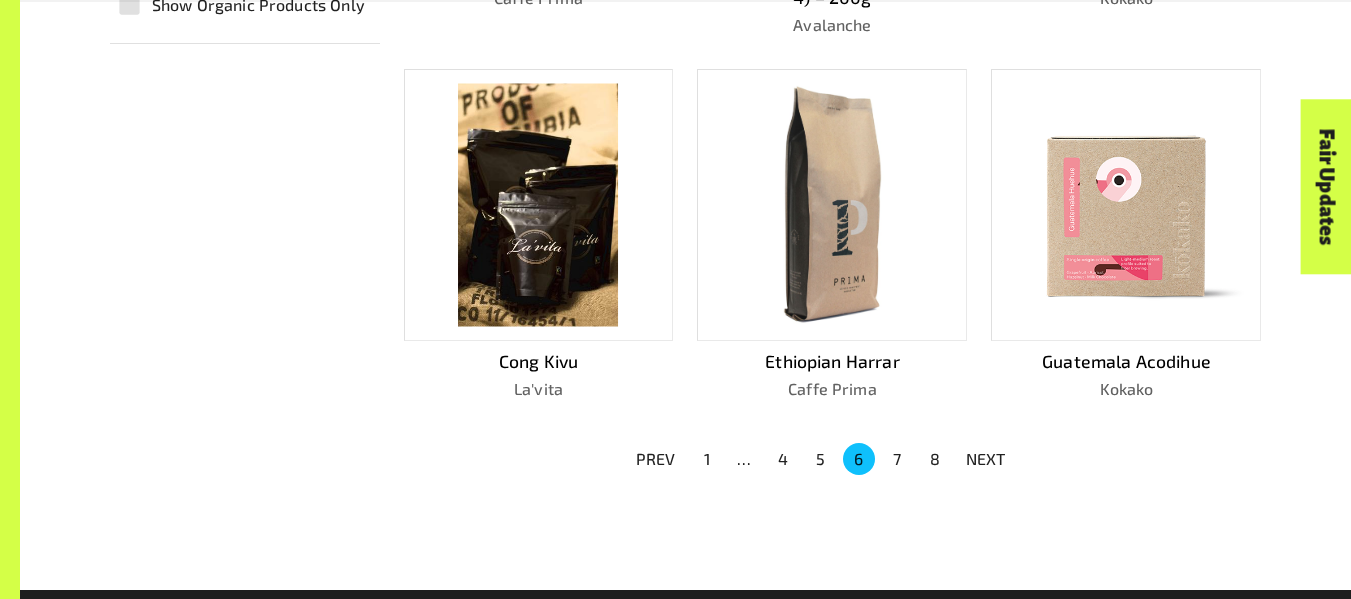 scroll, scrollTop: 1291, scrollLeft: 0, axis: vertical 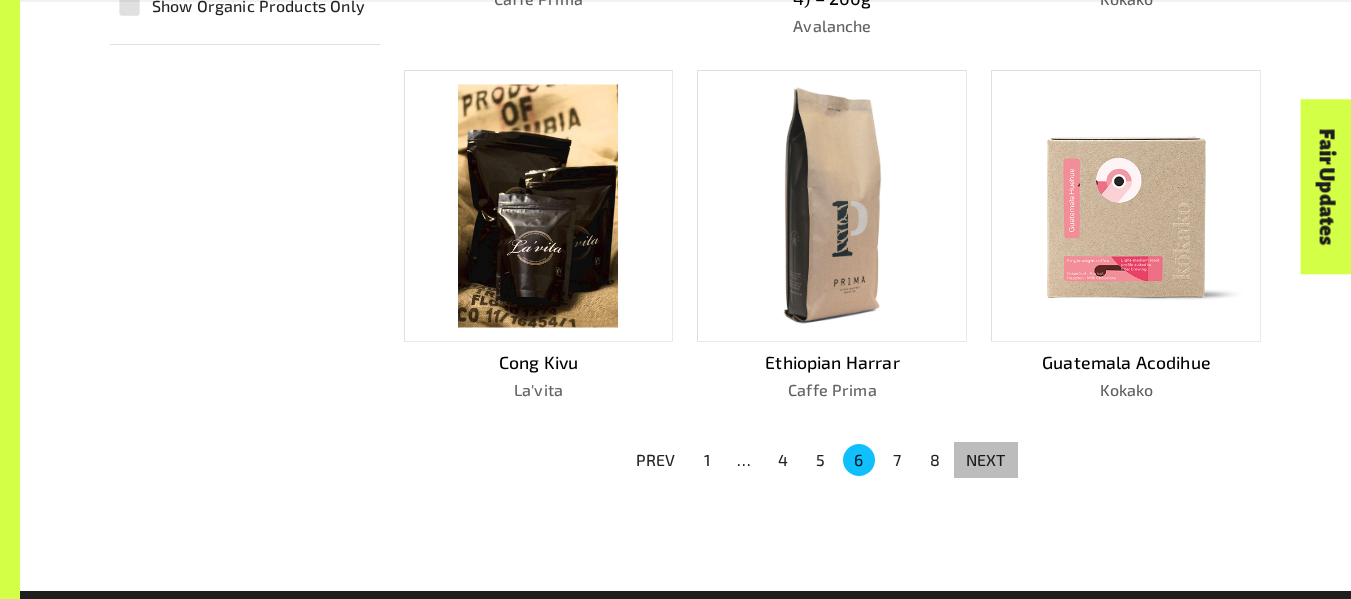 click on "NEXT" at bounding box center [986, 460] 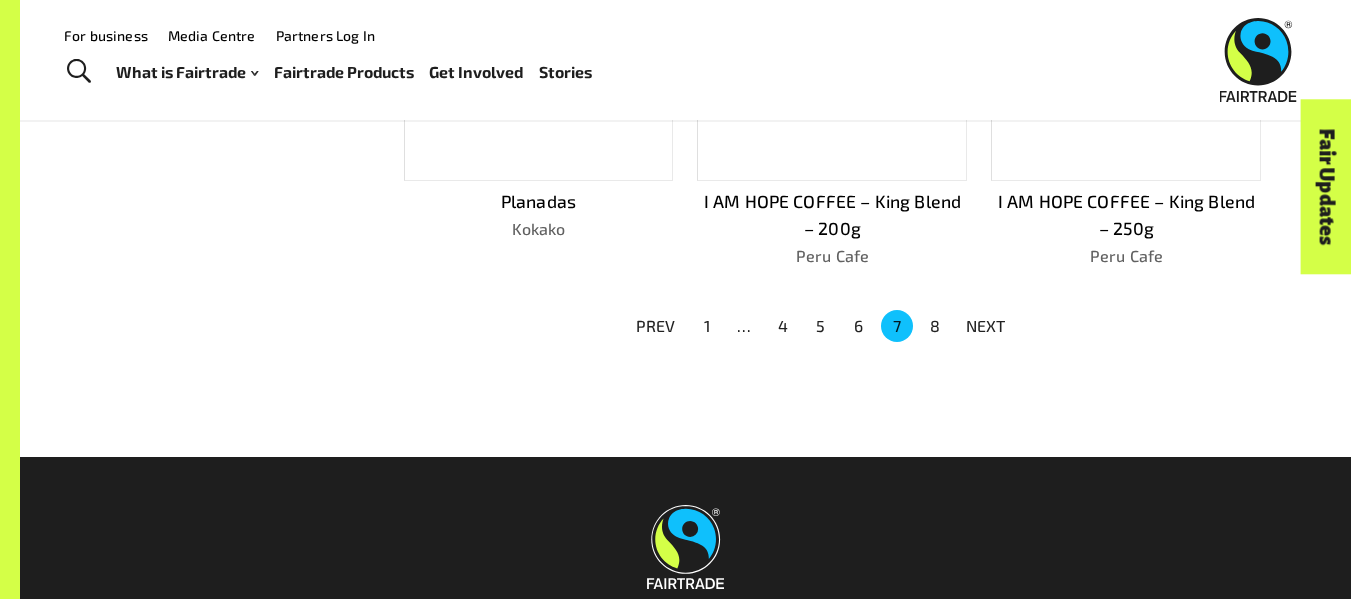 scroll, scrollTop: 1424, scrollLeft: 0, axis: vertical 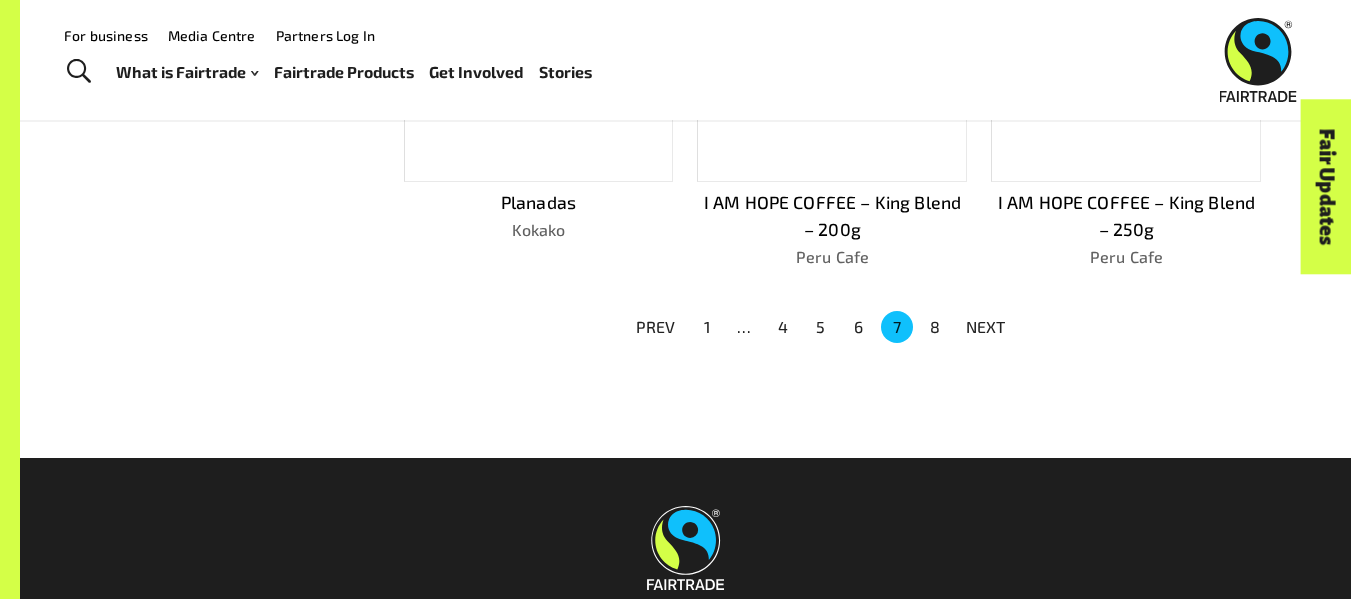drag, startPoint x: 993, startPoint y: 351, endPoint x: 980, endPoint y: 326, distance: 28.178005 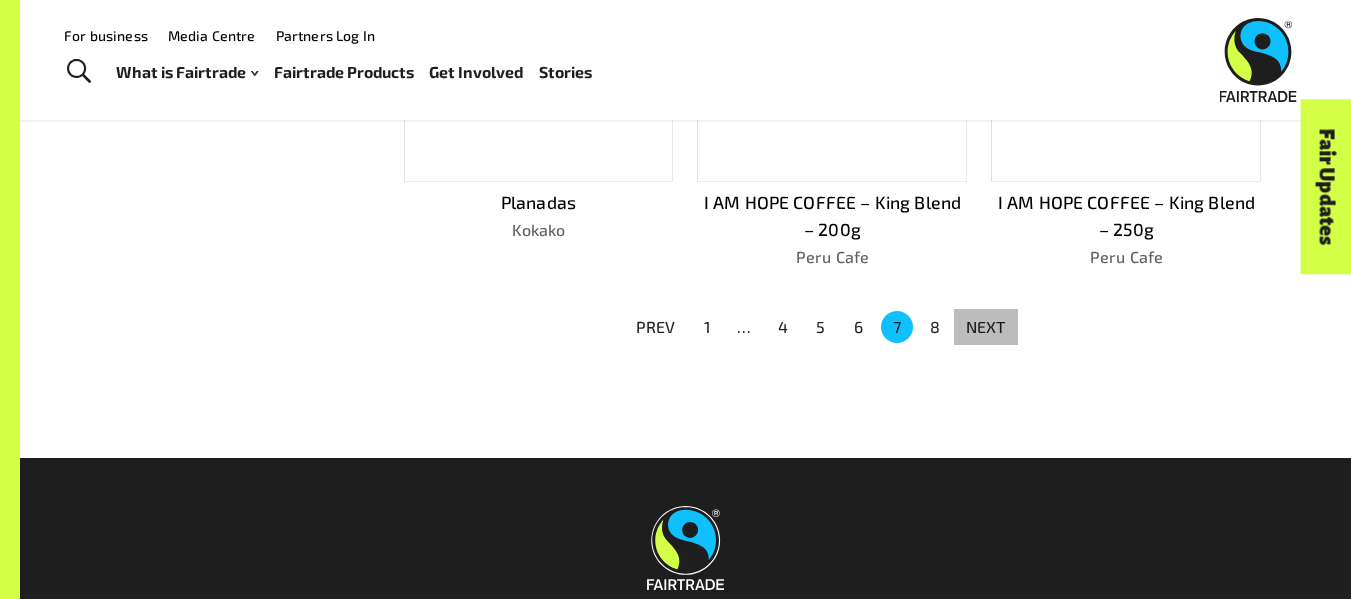 click on "NEXT" at bounding box center [986, 327] 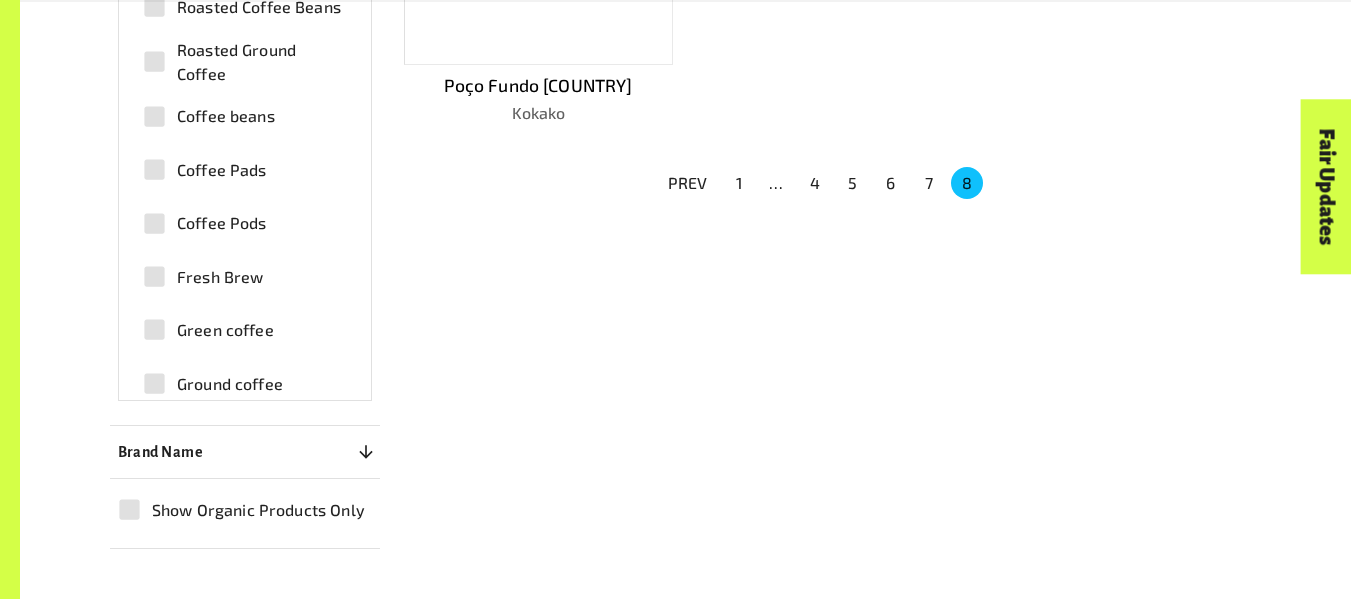 scroll, scrollTop: 789, scrollLeft: 0, axis: vertical 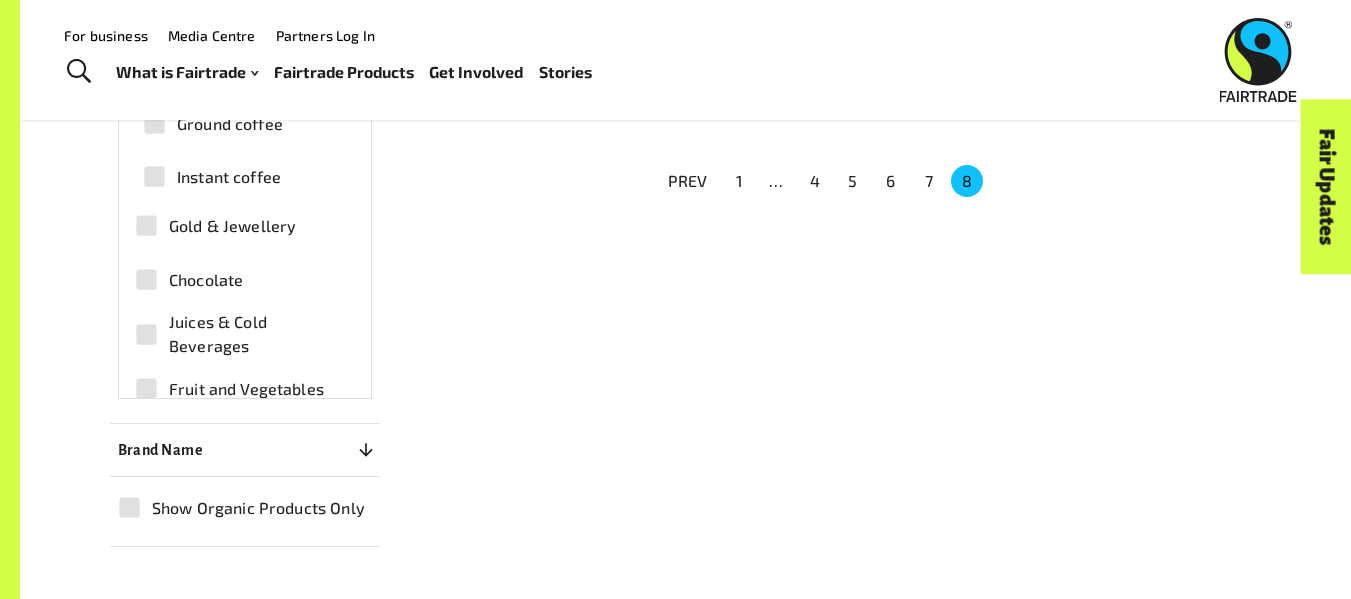 click on "Instant coffee" at bounding box center [229, 177] 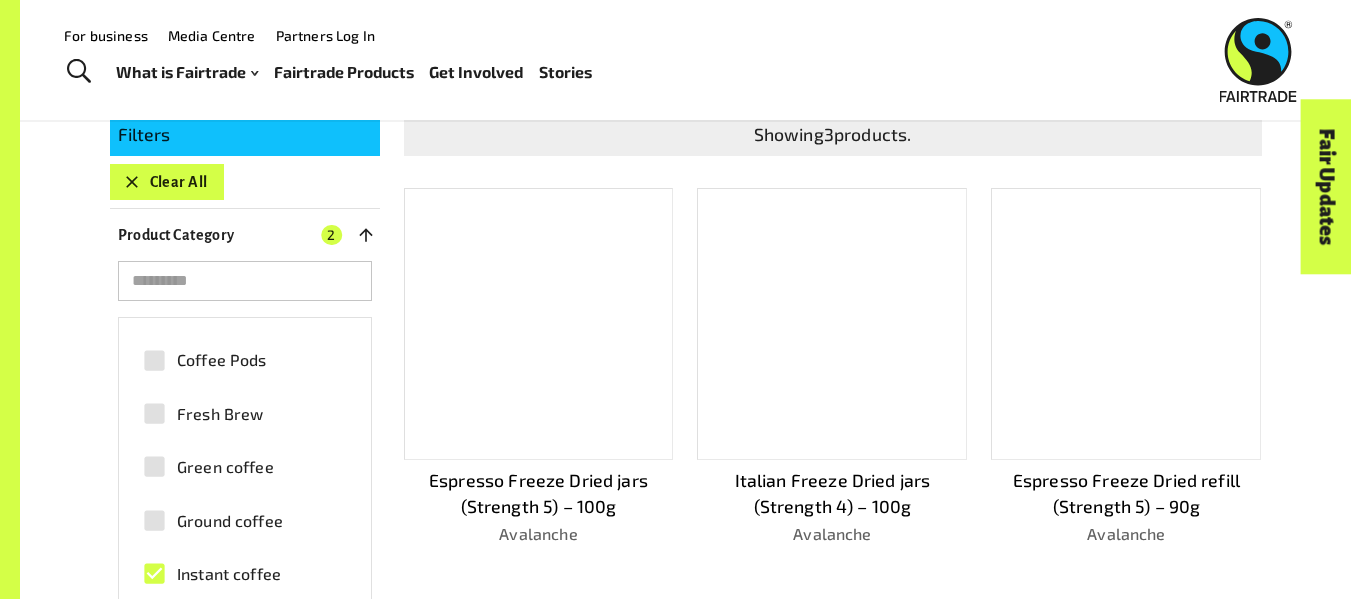 scroll, scrollTop: 389, scrollLeft: 0, axis: vertical 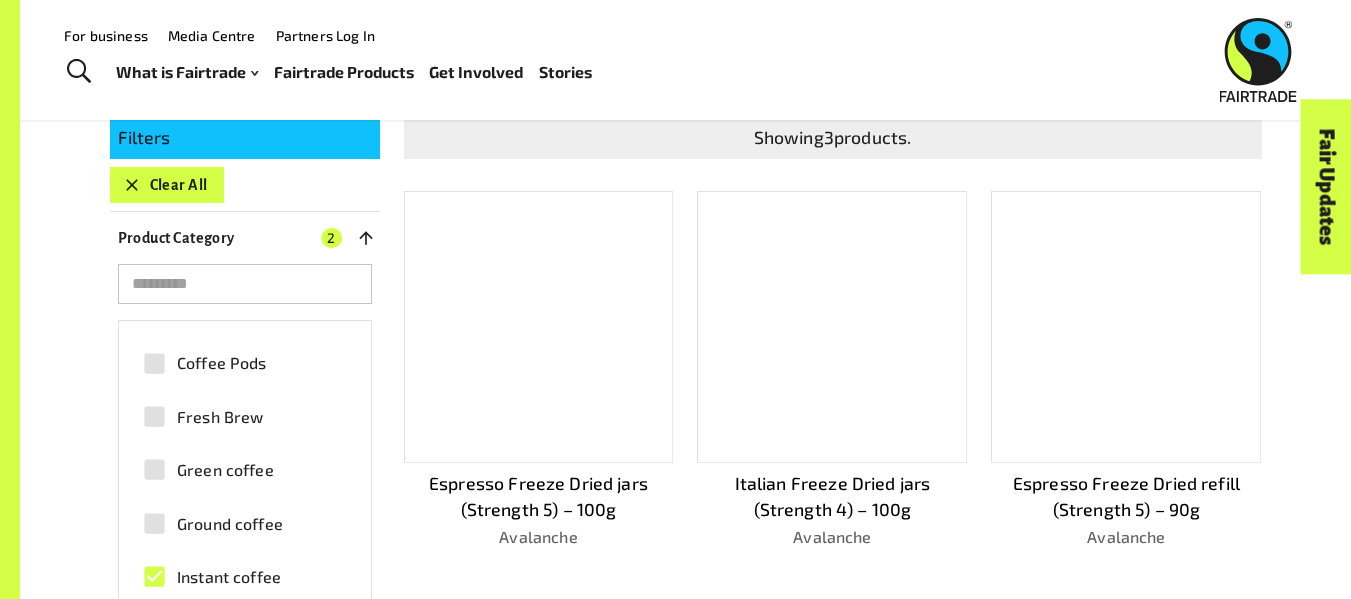 click on "Espresso Freeze Dried jars  (Strength 5) – 100g" at bounding box center (539, 496) 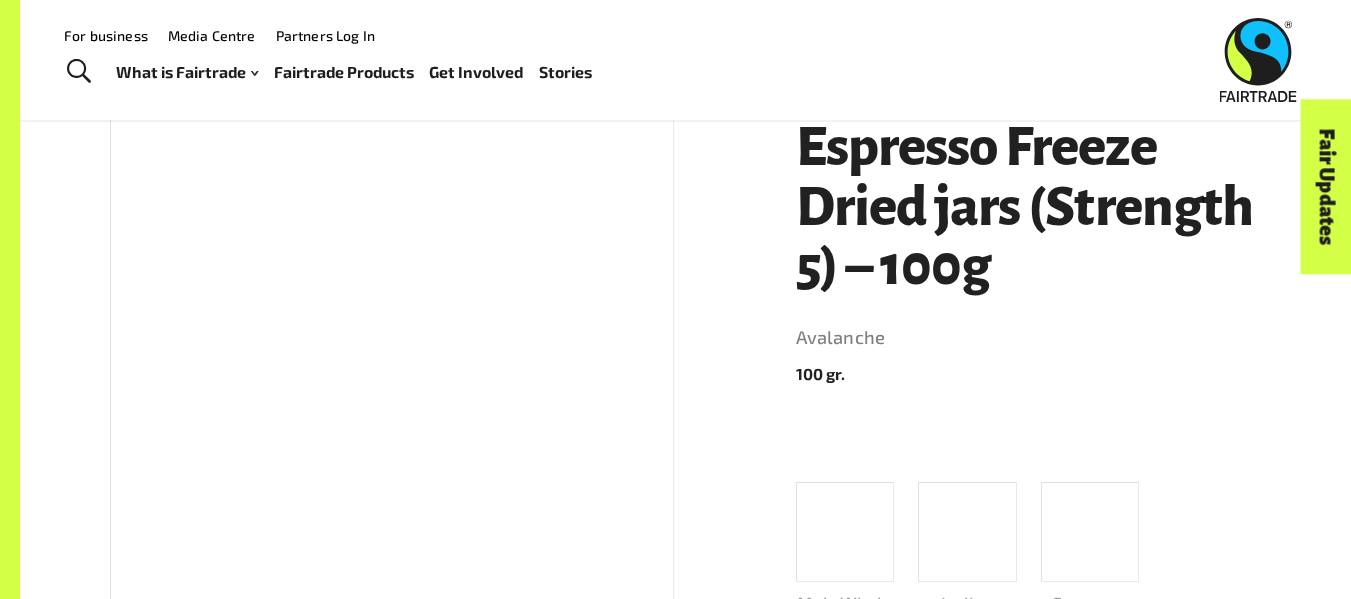 scroll, scrollTop: 0, scrollLeft: 0, axis: both 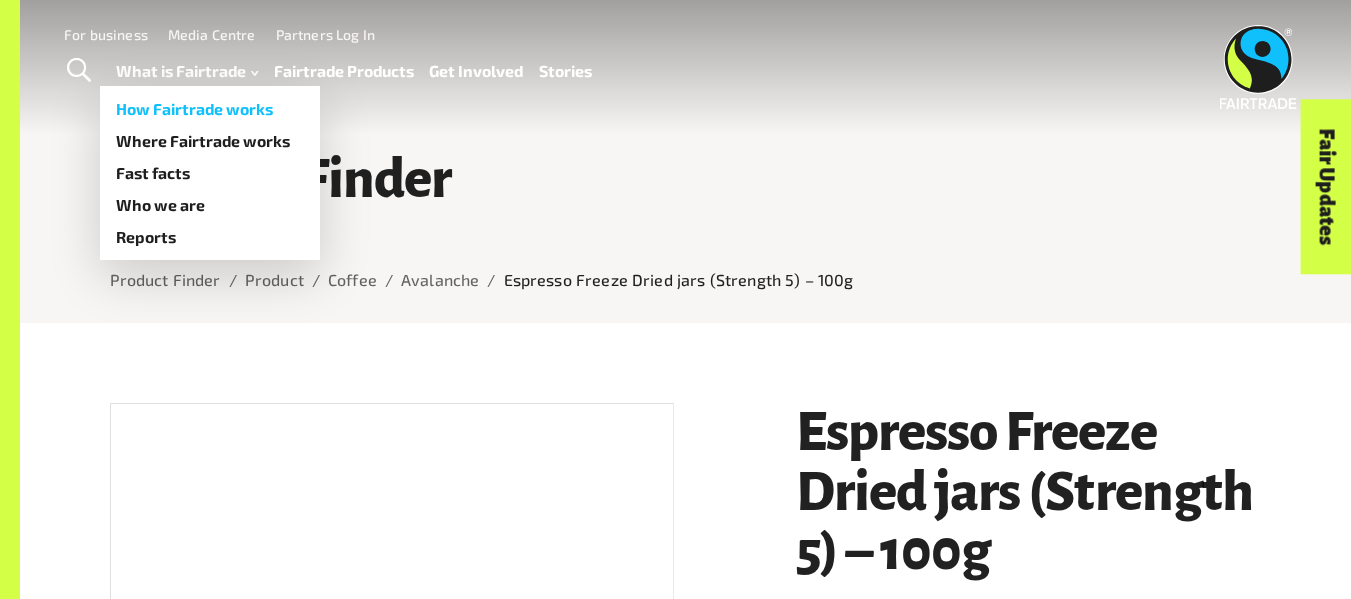 click on "How Fairtrade works" at bounding box center (210, 109) 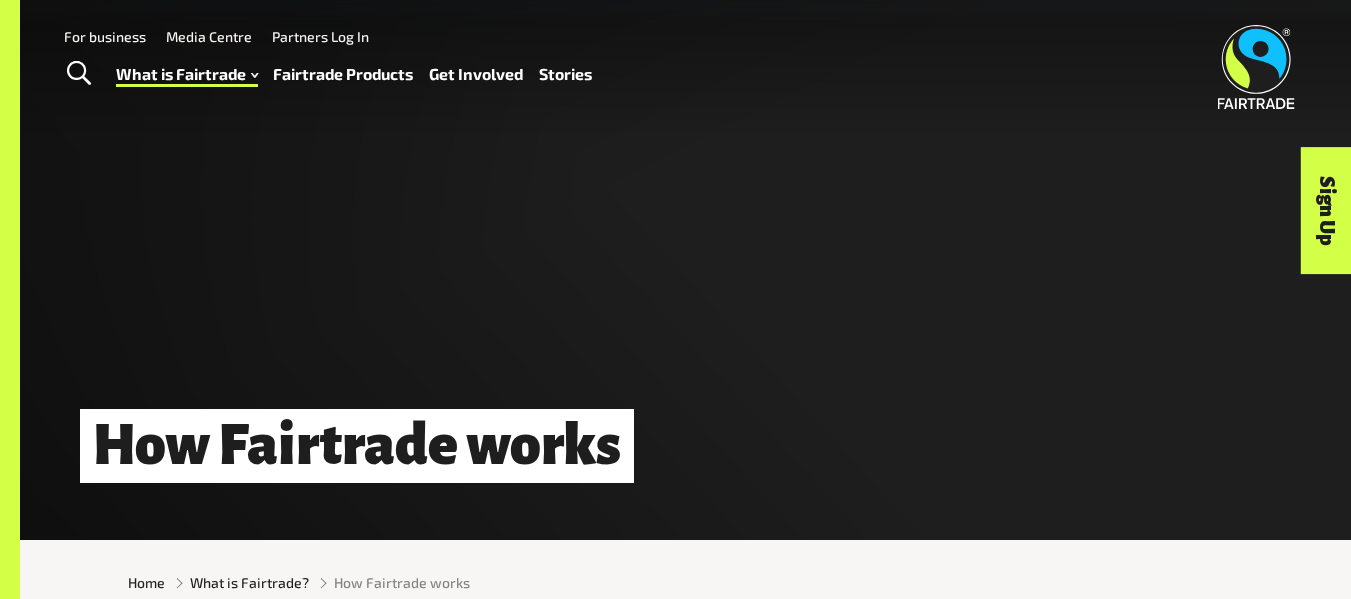 scroll, scrollTop: 0, scrollLeft: 0, axis: both 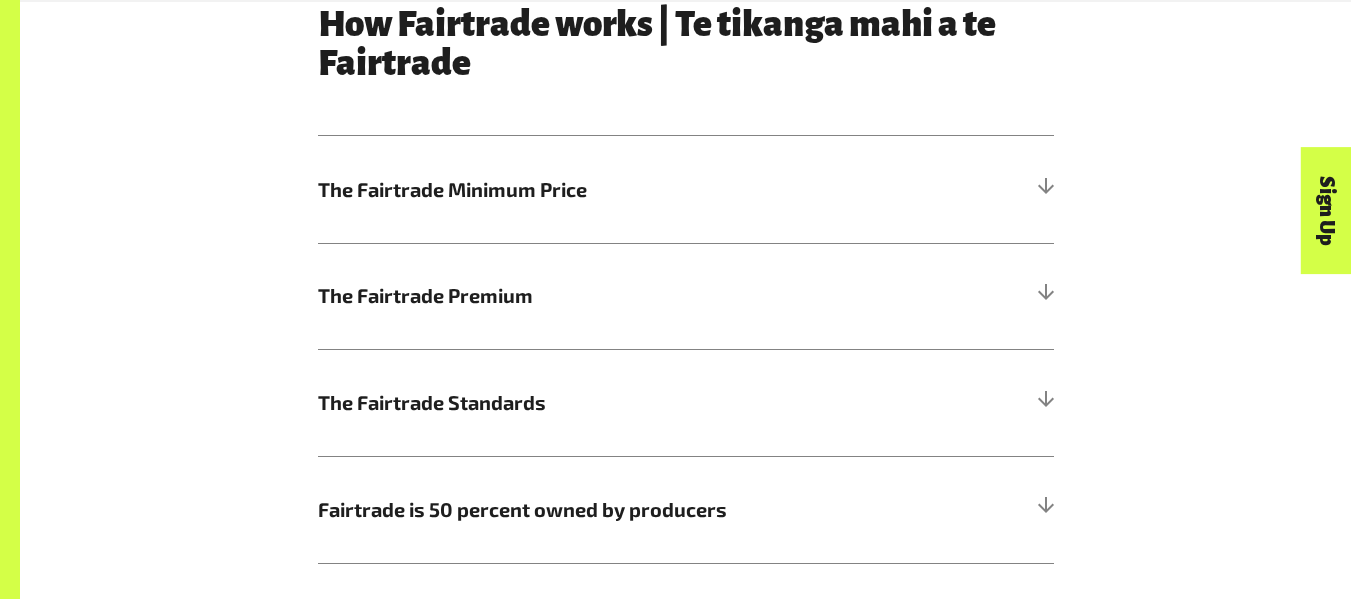 click on "The Fairtrade Minimum Price" at bounding box center [594, 190] 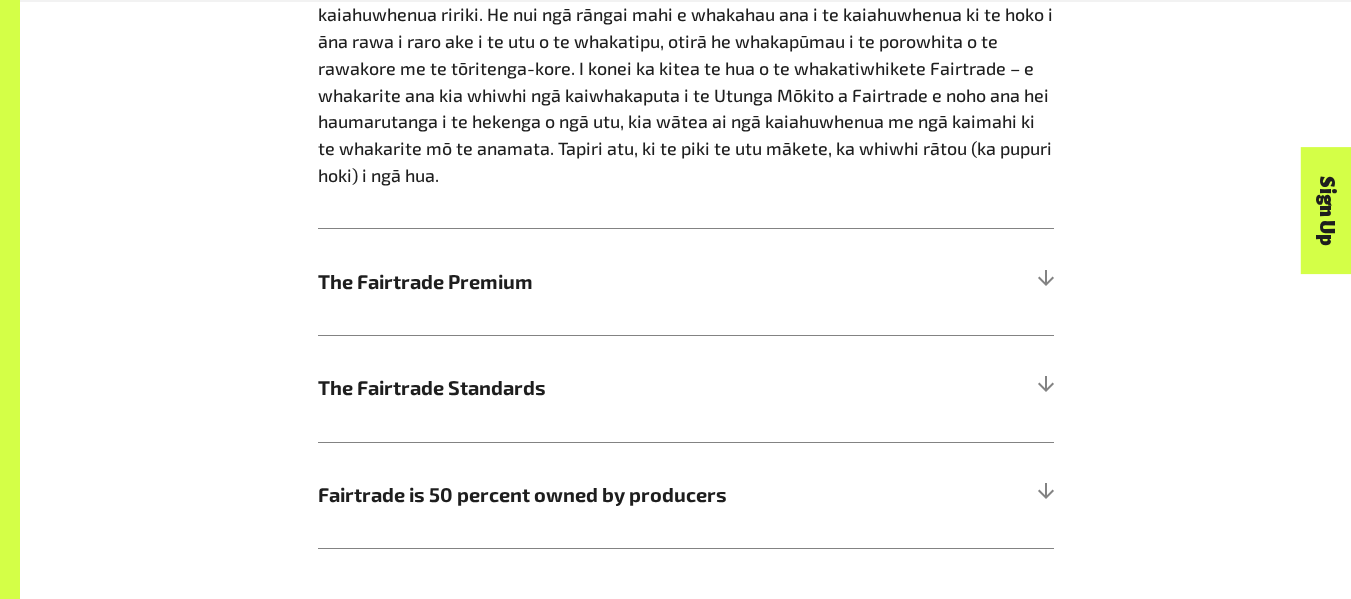 scroll, scrollTop: 1550, scrollLeft: 0, axis: vertical 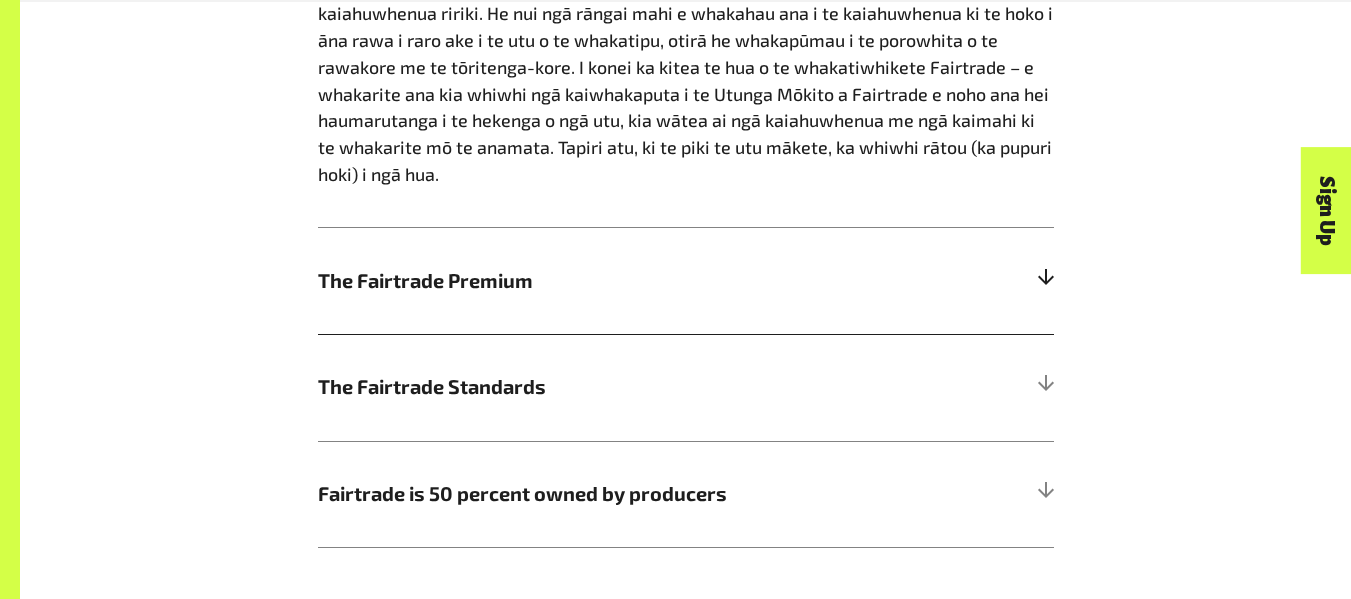 click on "The Fairtrade Premium" at bounding box center [686, 280] 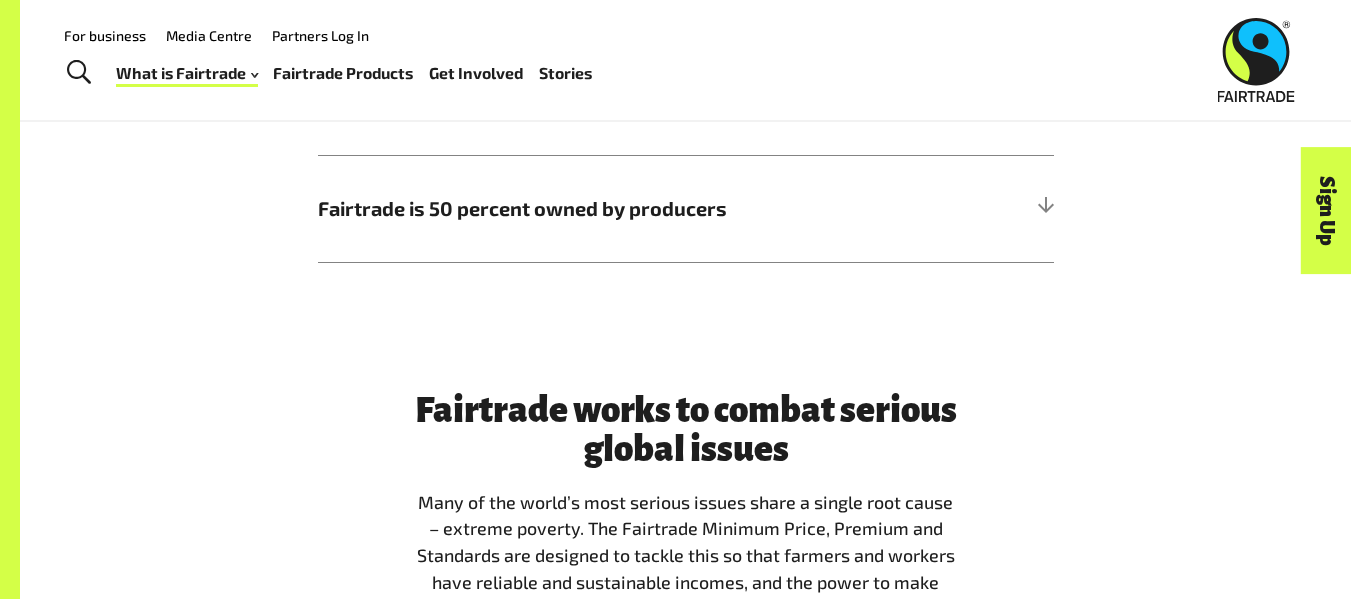 scroll, scrollTop: 1689, scrollLeft: 0, axis: vertical 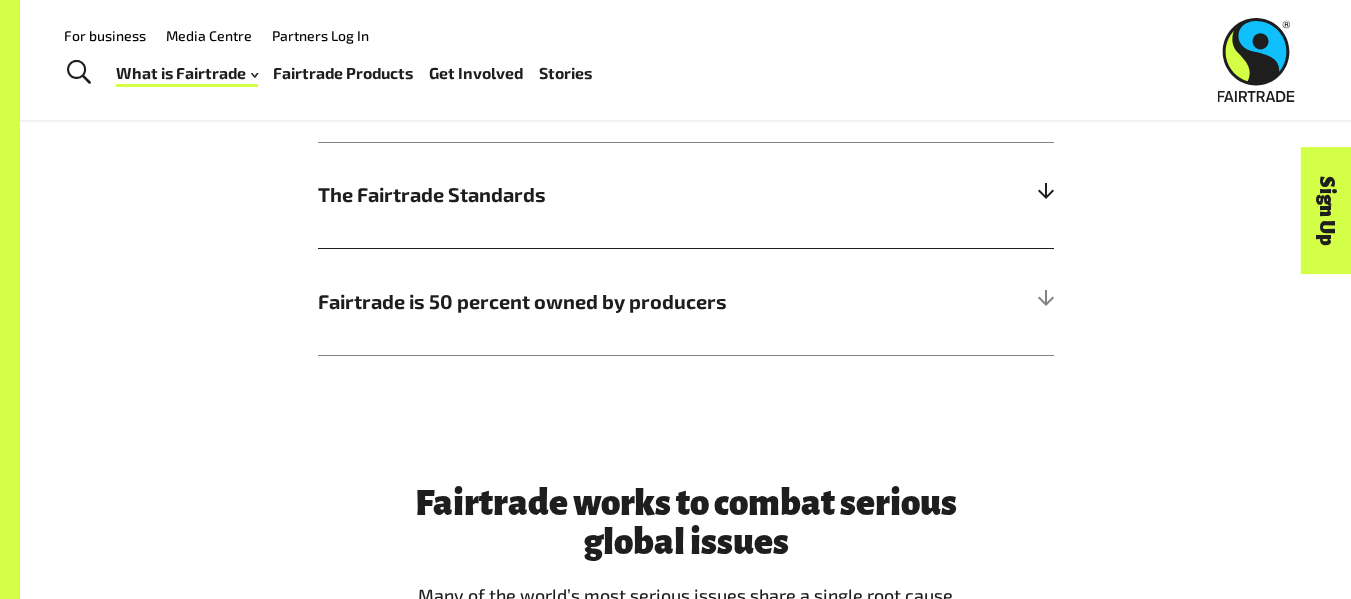 click on "The Fairtrade Standards" at bounding box center [686, 195] 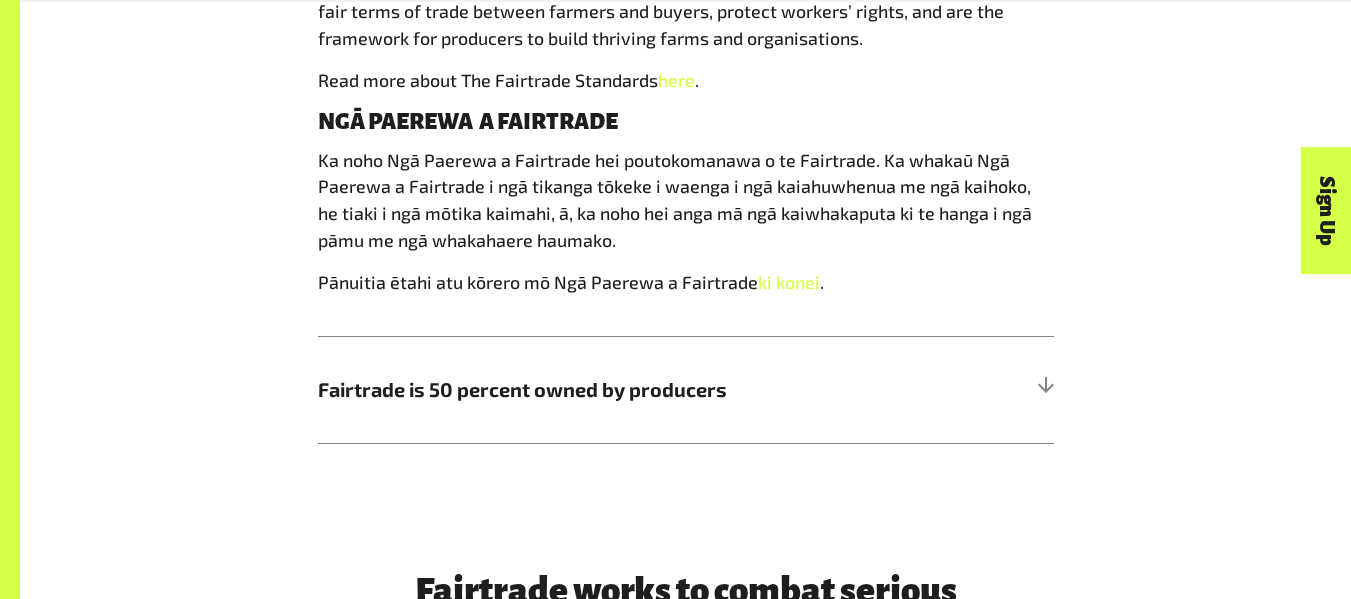 scroll, scrollTop: 1557, scrollLeft: 0, axis: vertical 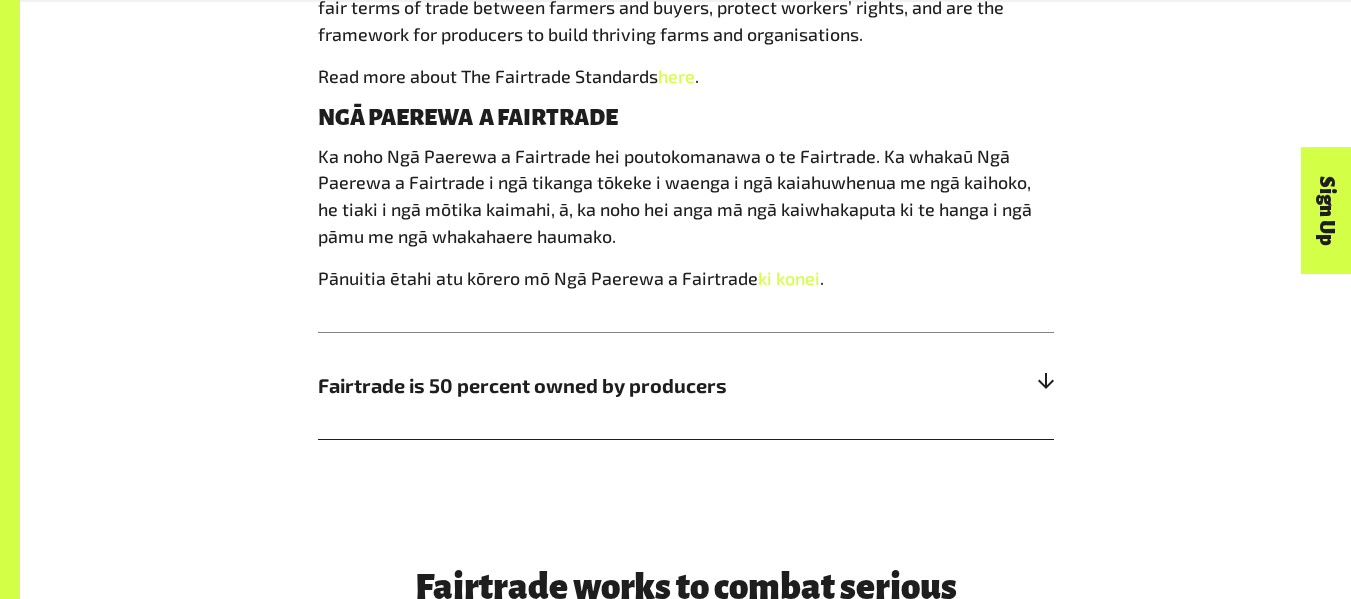 click on "Fairtrade is 50 percent owned by producers" at bounding box center [686, 385] 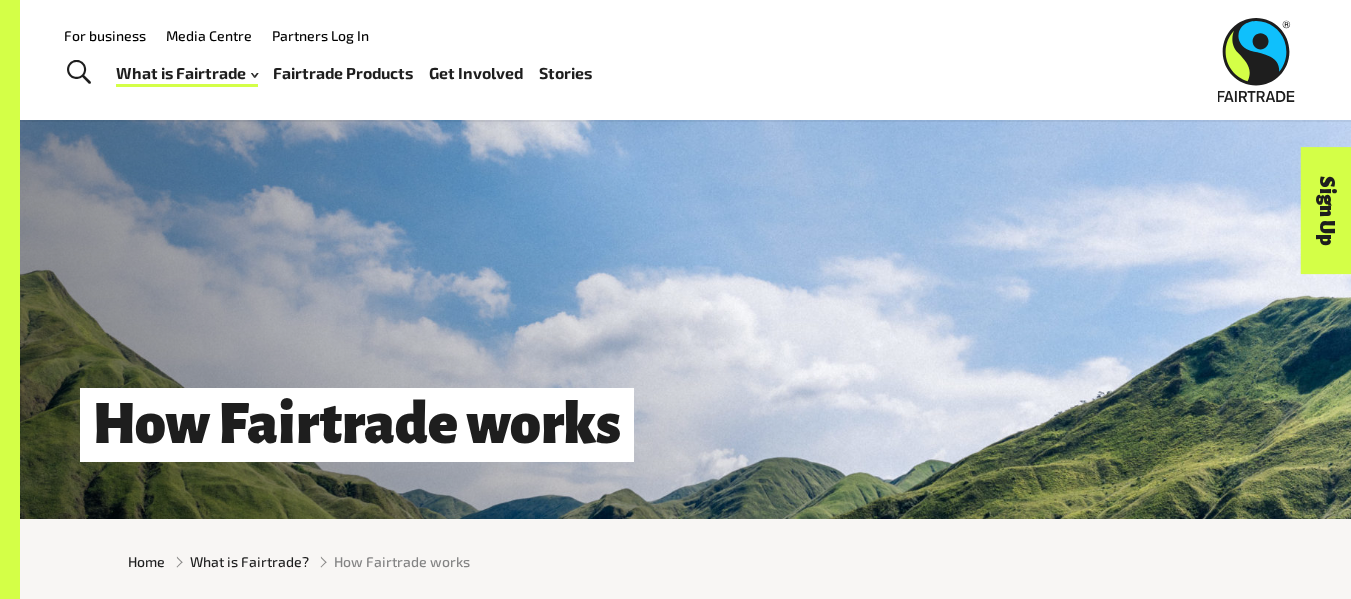 scroll, scrollTop: 0, scrollLeft: 0, axis: both 